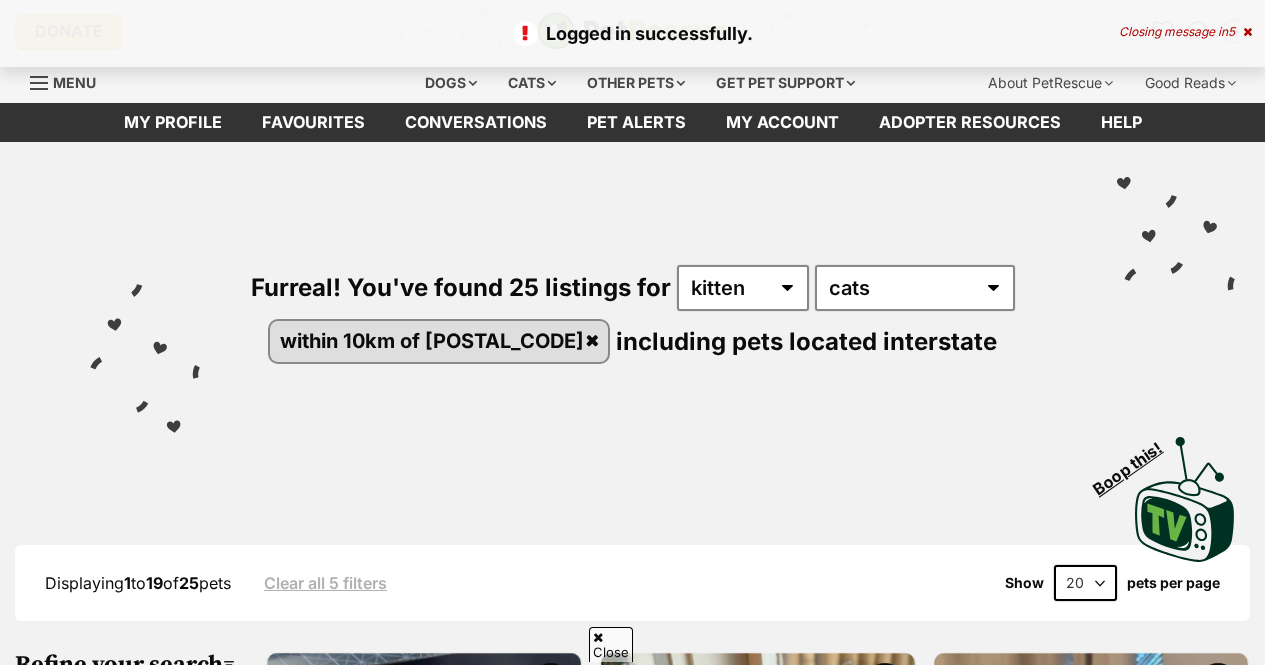 scroll, scrollTop: 477, scrollLeft: 0, axis: vertical 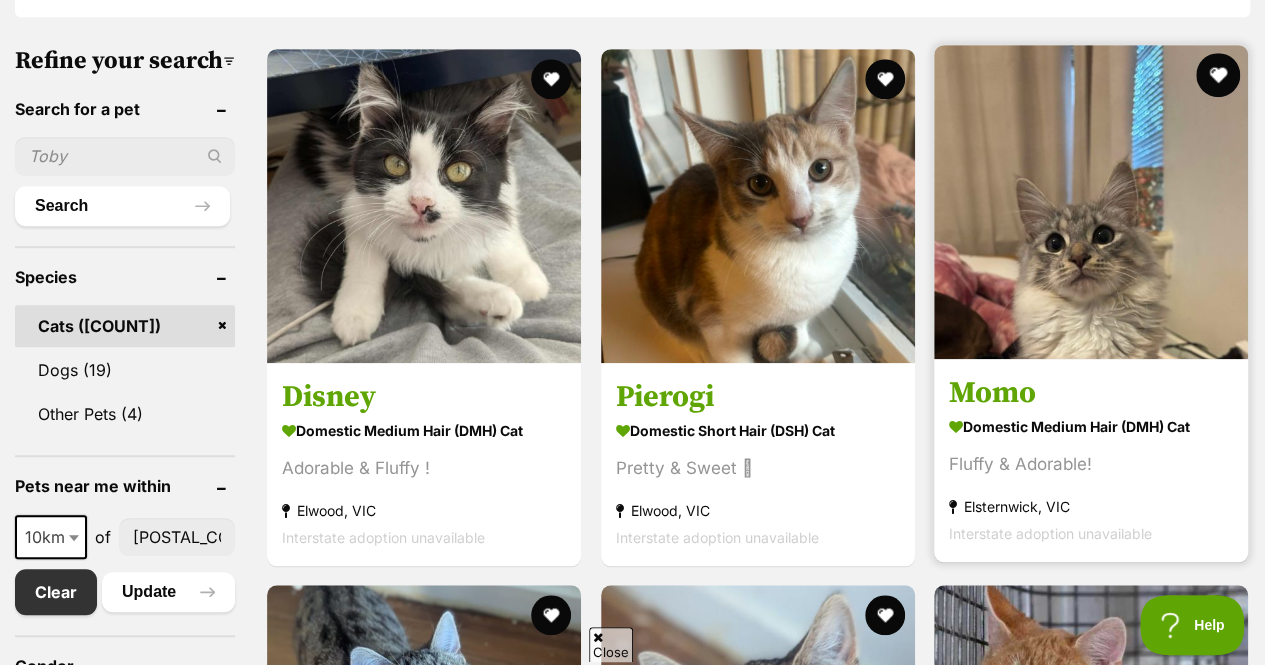 click at bounding box center (1218, 75) 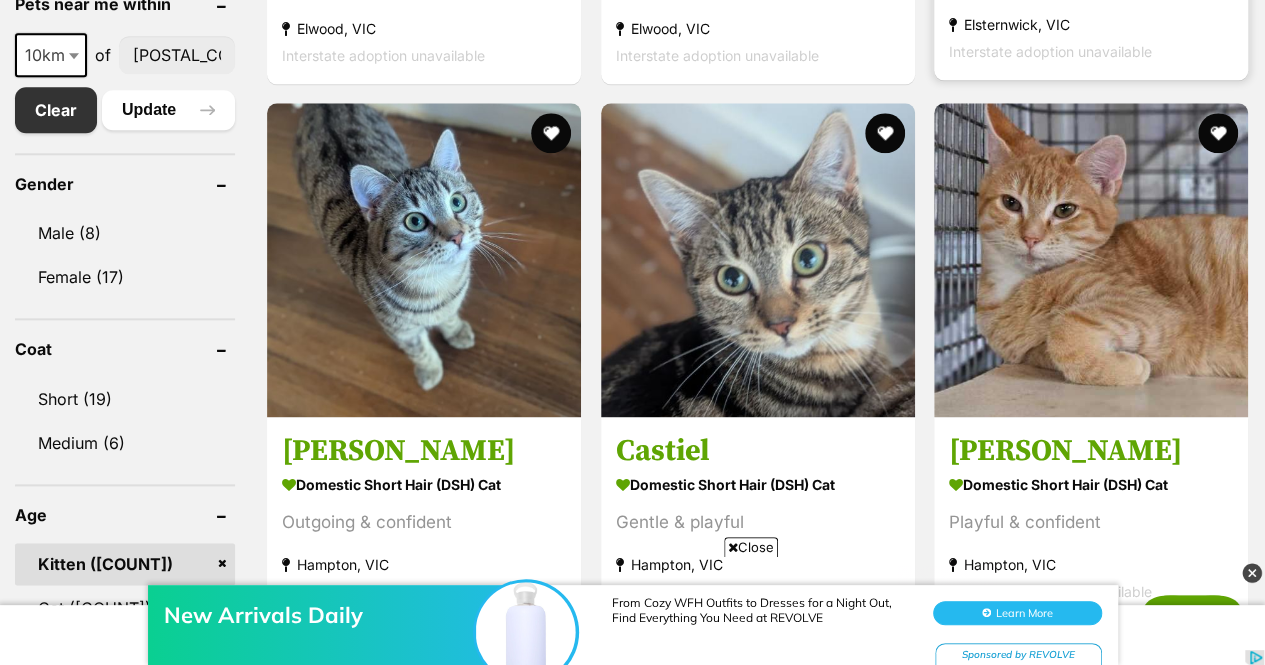 scroll, scrollTop: 1087, scrollLeft: 0, axis: vertical 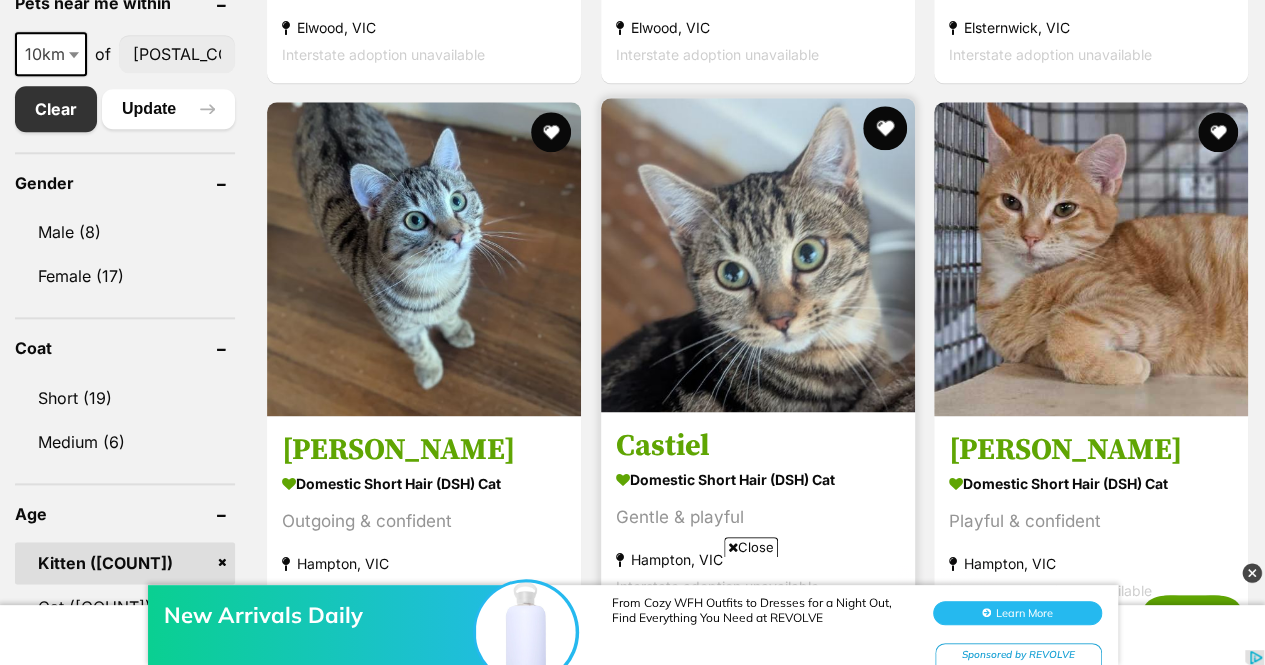 click at bounding box center (885, 128) 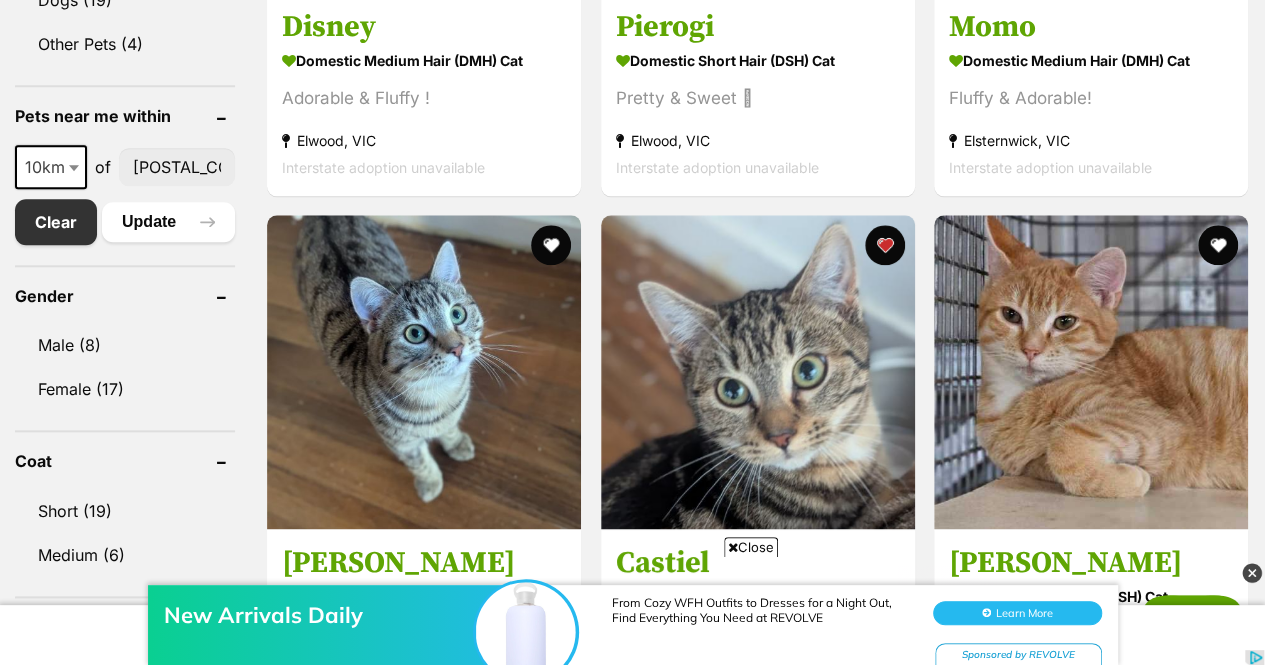 scroll, scrollTop: 970, scrollLeft: 0, axis: vertical 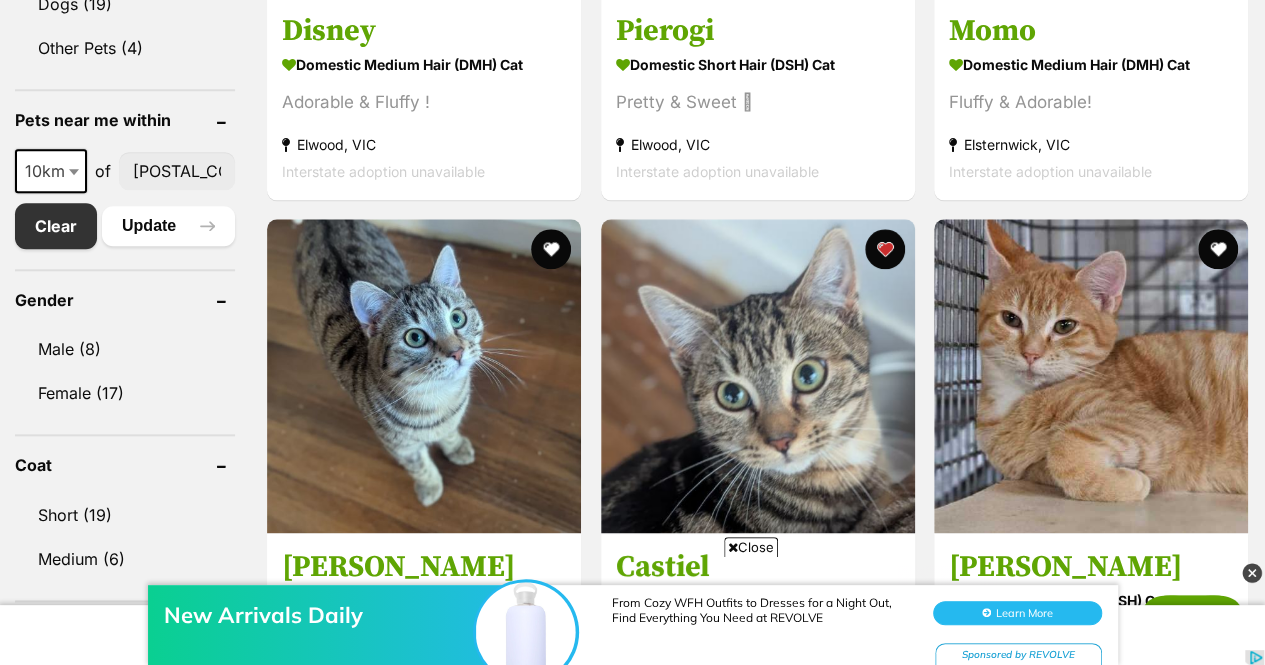 click at bounding box center (76, 171) 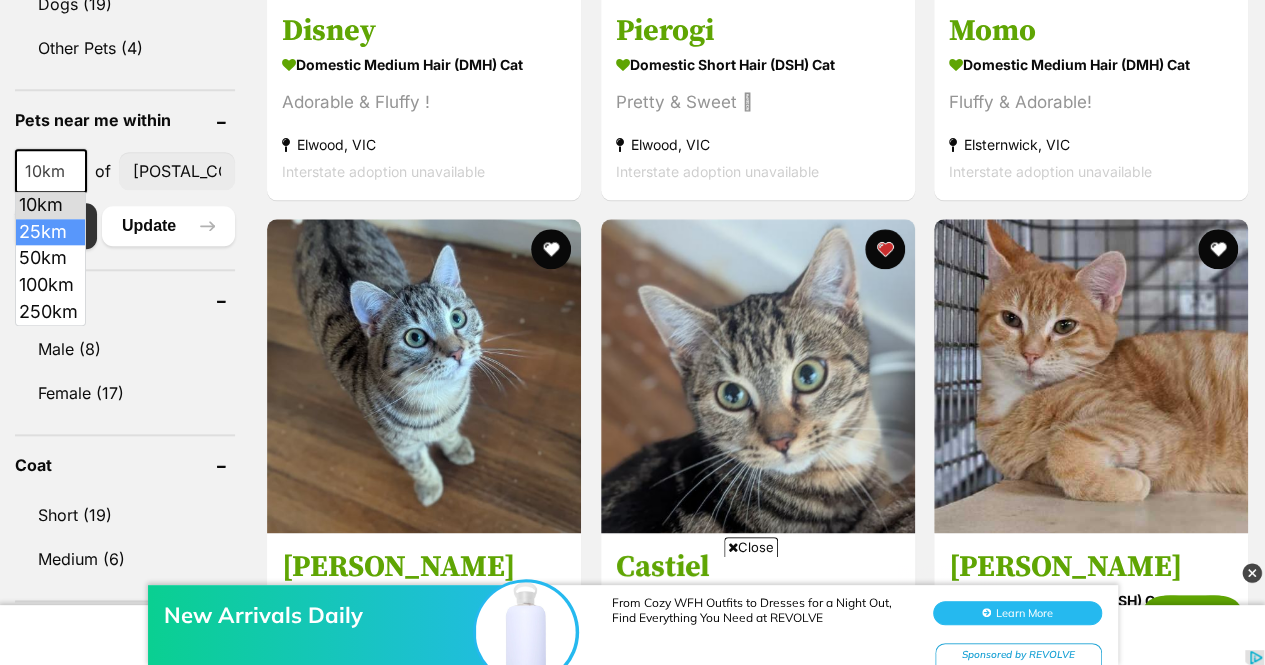 select on "25" 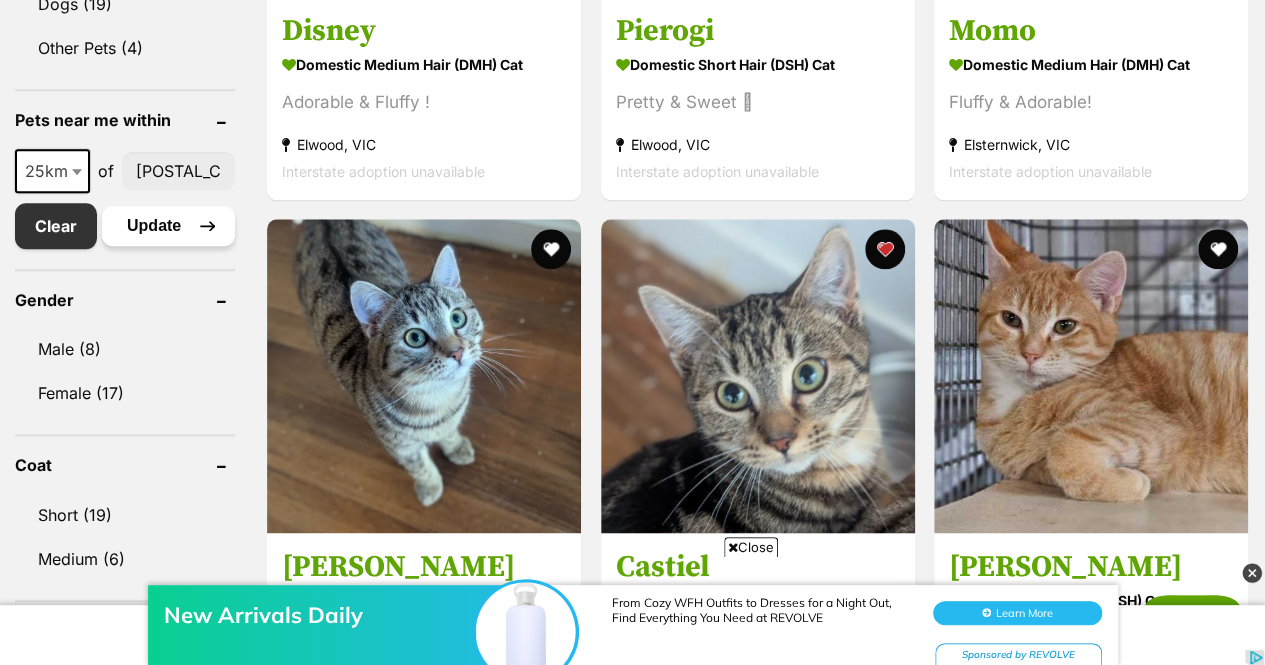 click on "Update" at bounding box center (168, 226) 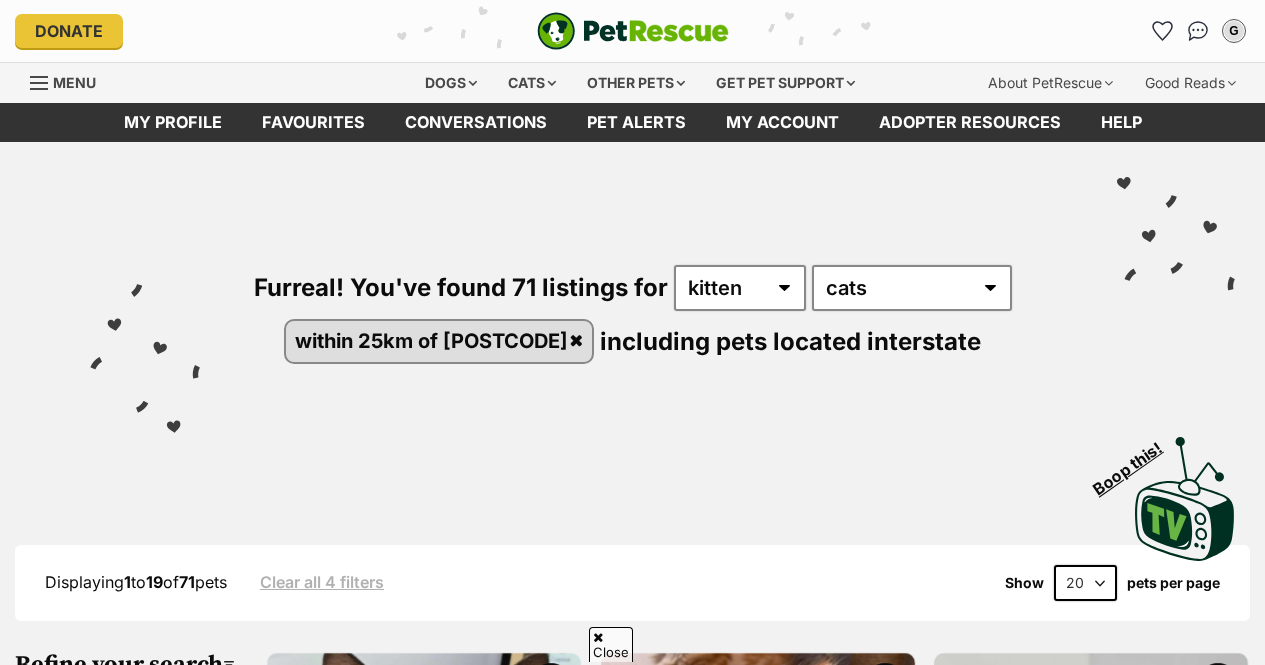 scroll, scrollTop: 477, scrollLeft: 0, axis: vertical 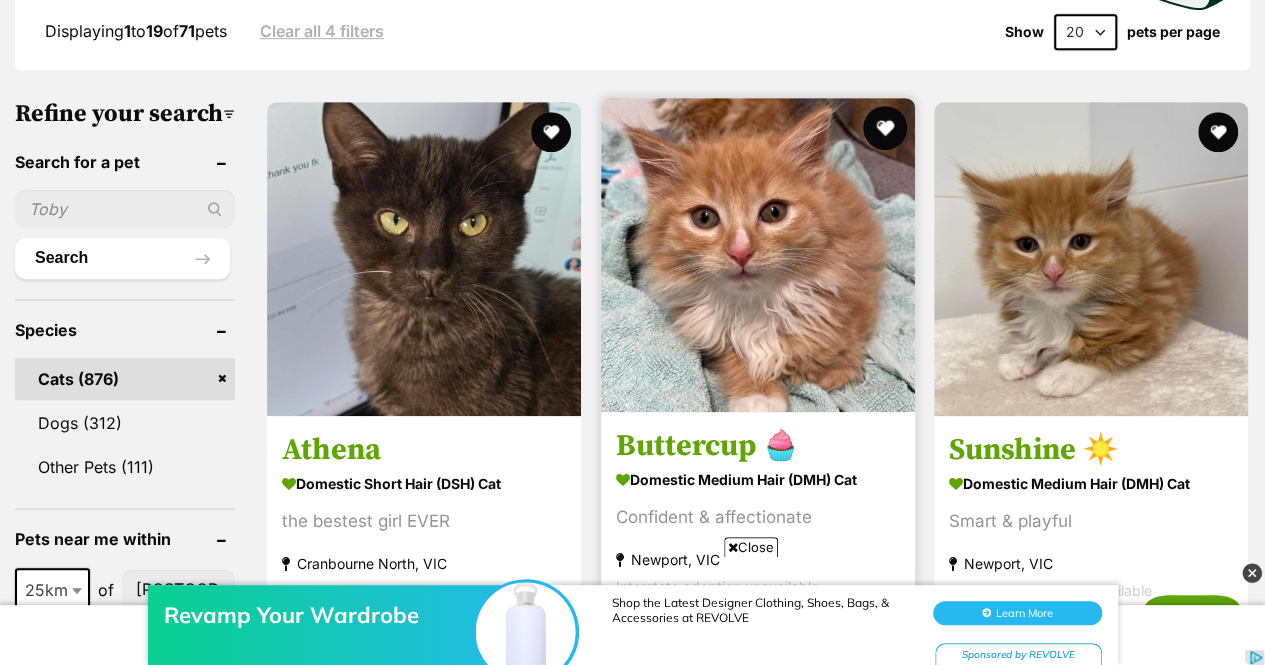 click at bounding box center (885, 128) 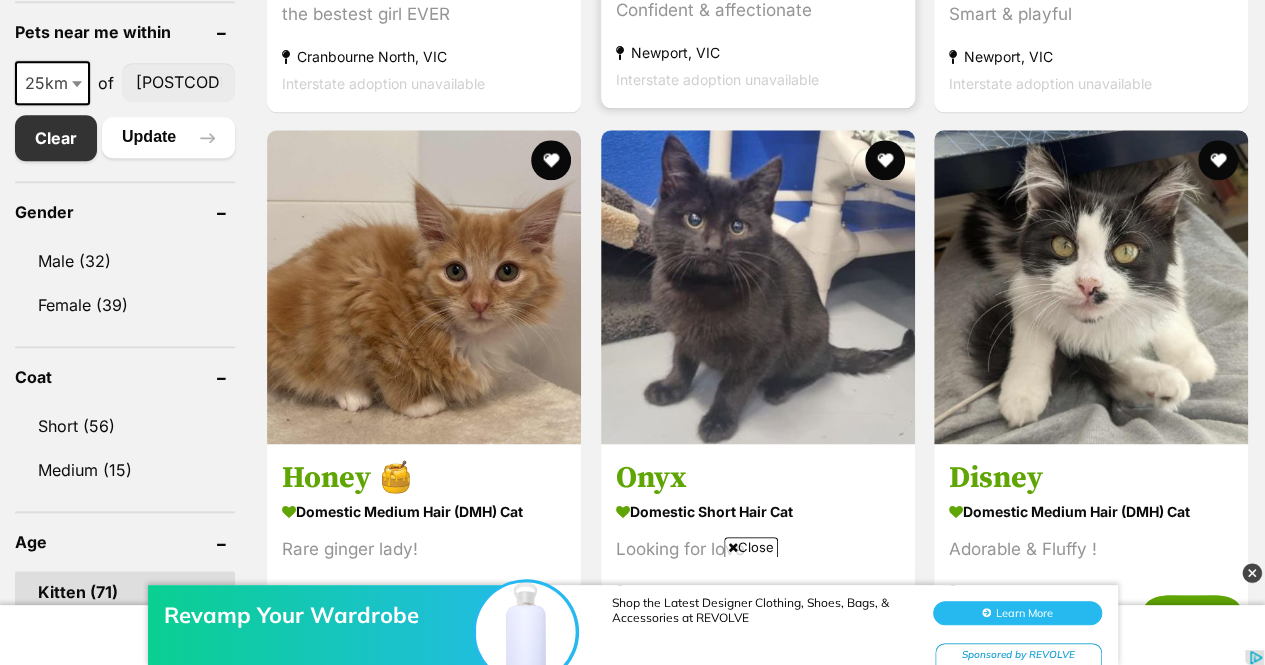 scroll, scrollTop: 1060, scrollLeft: 0, axis: vertical 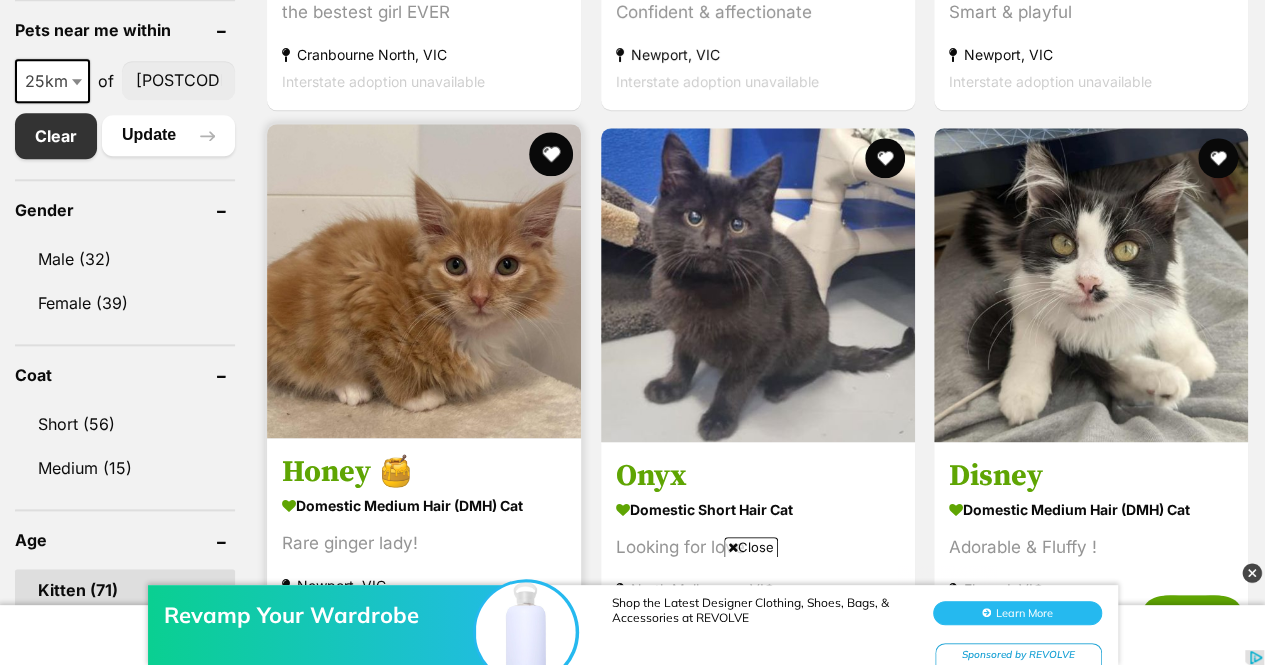 click at bounding box center [552, 154] 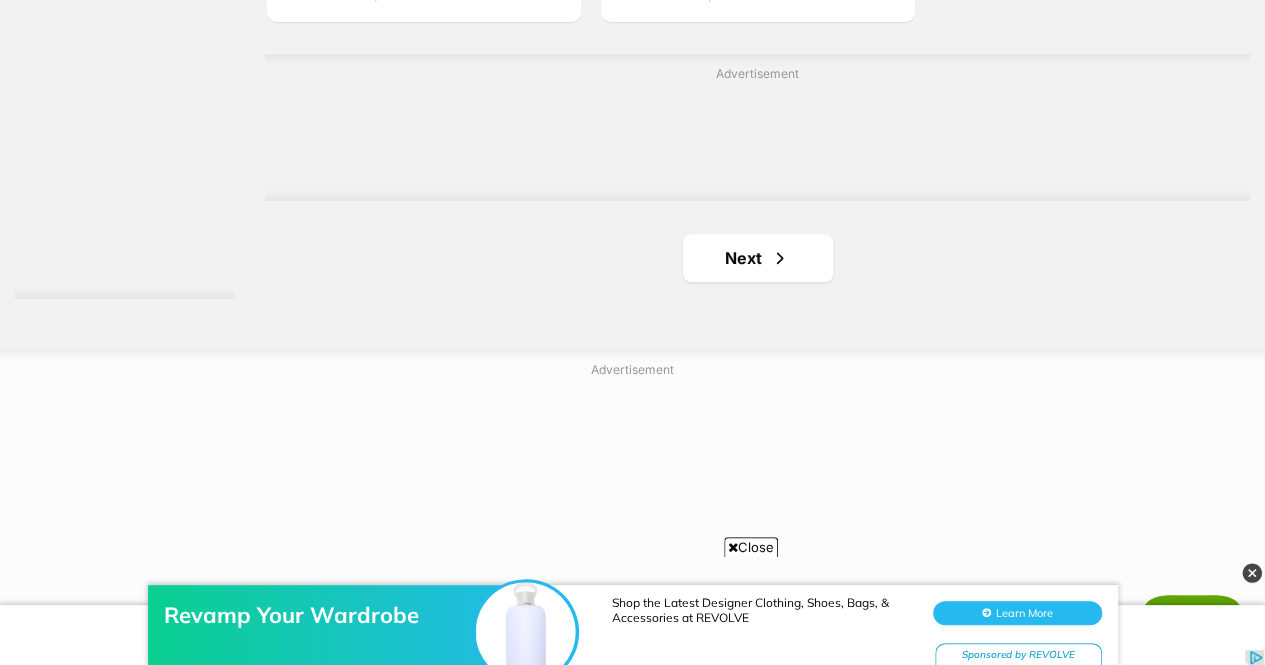 scroll, scrollTop: 4813, scrollLeft: 0, axis: vertical 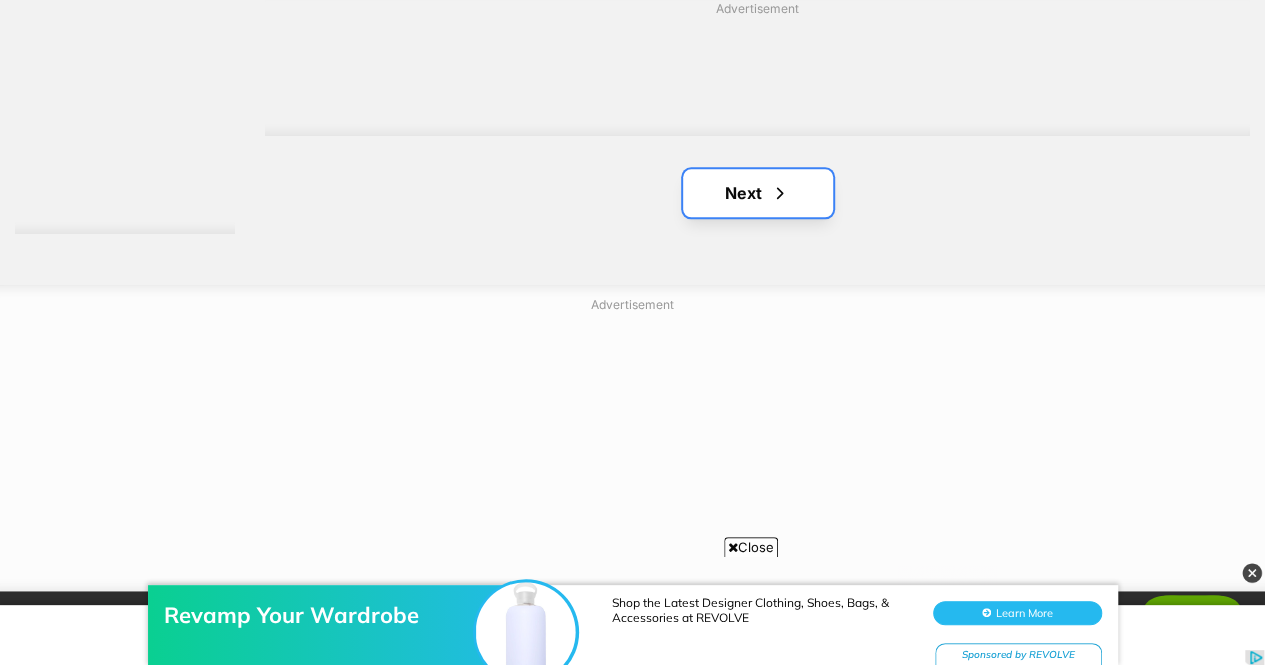 click on "Next" at bounding box center (758, 193) 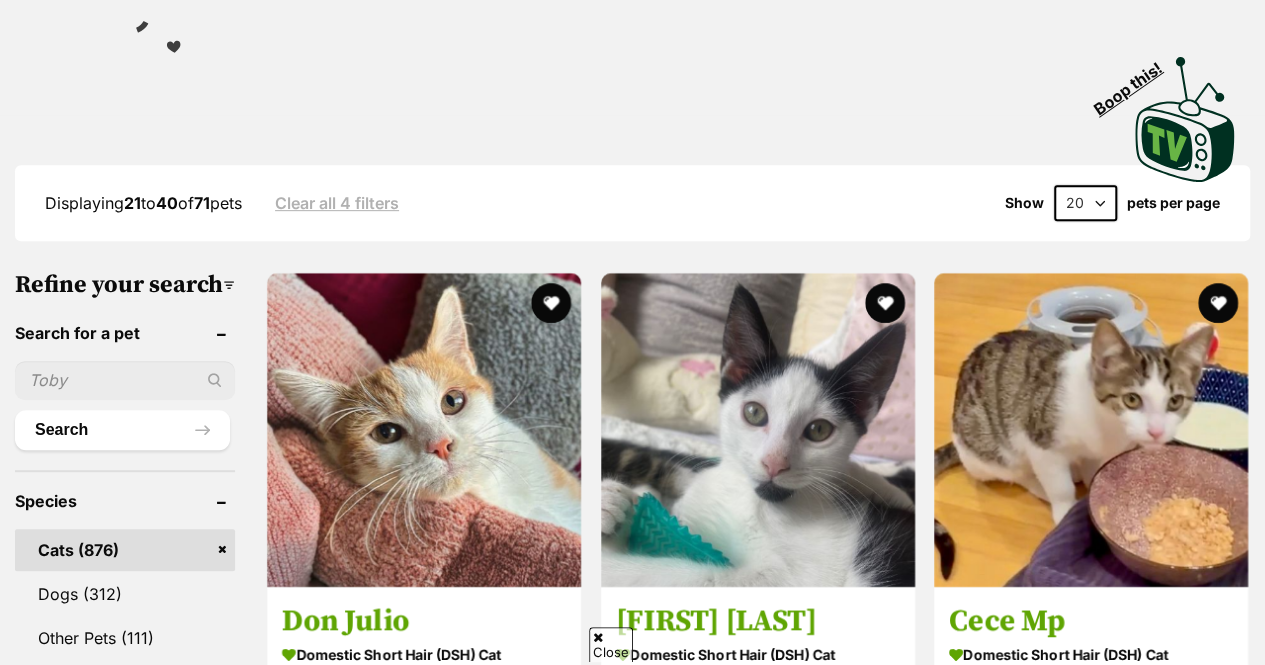 scroll, scrollTop: 380, scrollLeft: 0, axis: vertical 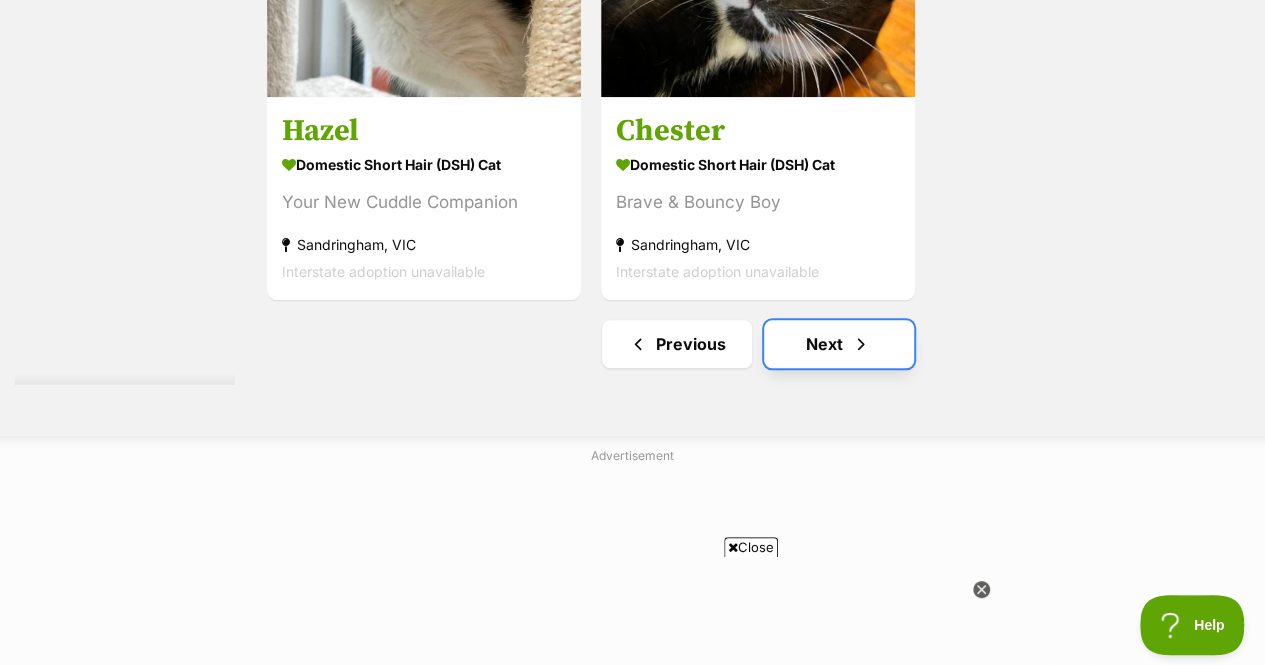 click on "Next" at bounding box center (839, 344) 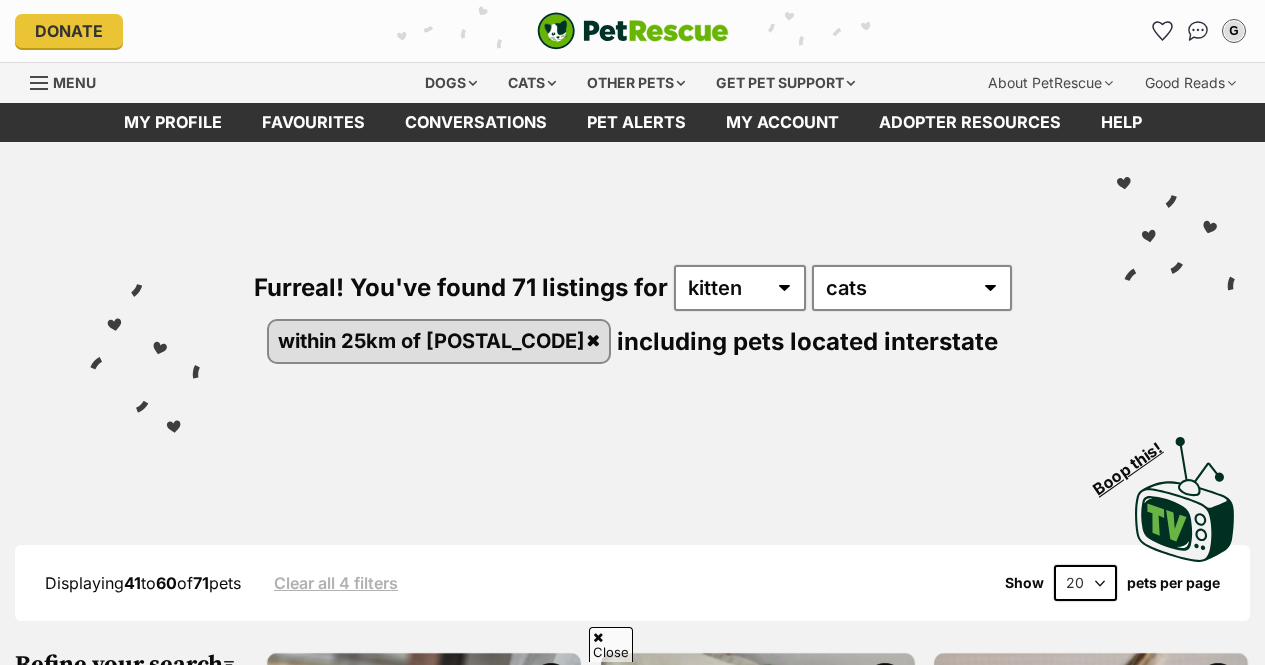 scroll, scrollTop: 456, scrollLeft: 0, axis: vertical 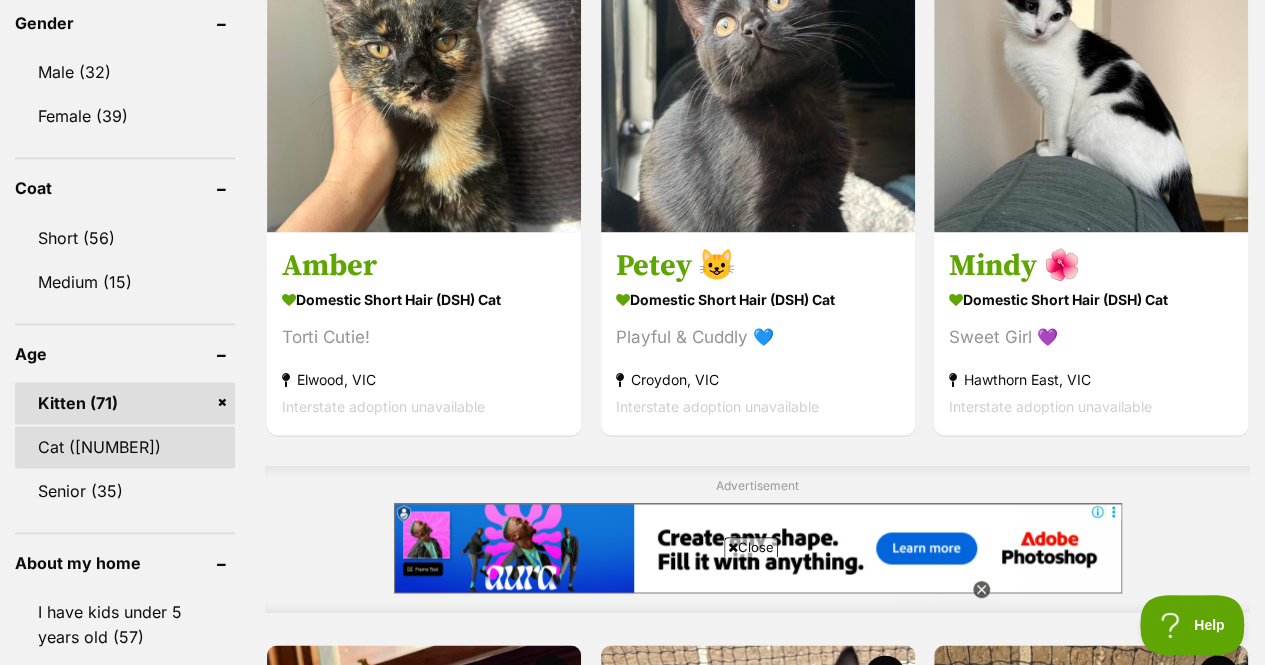 click on "Cat (805)" at bounding box center [125, 447] 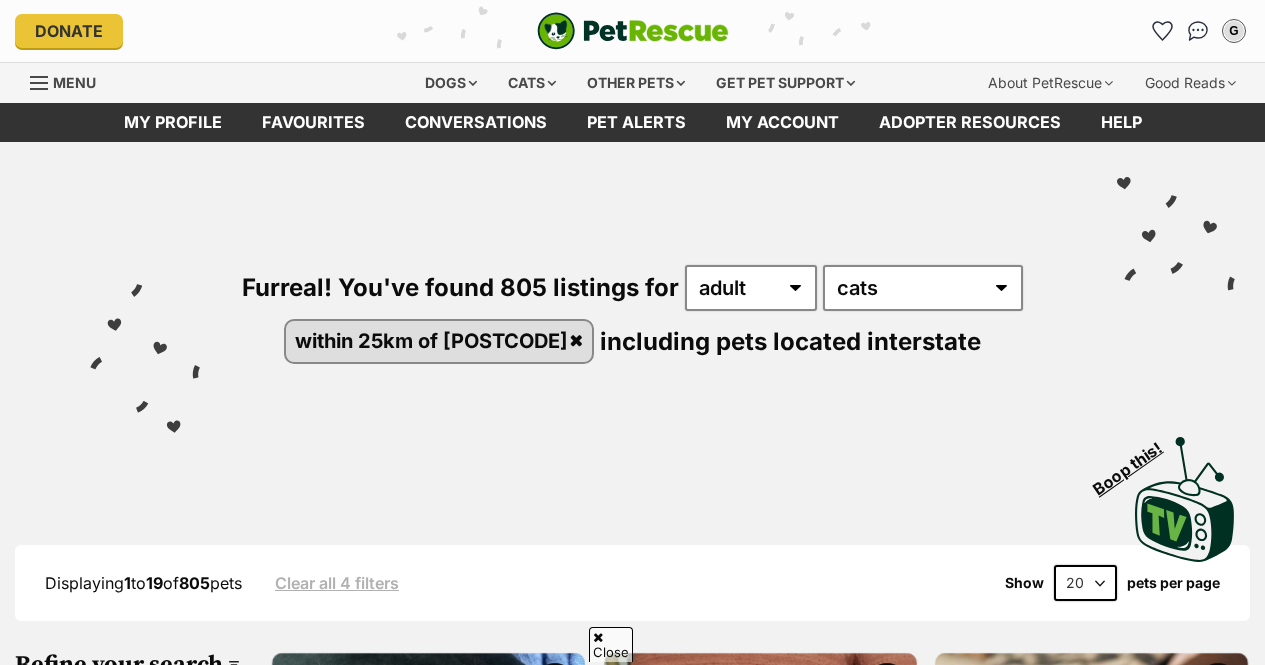 scroll, scrollTop: 395, scrollLeft: 0, axis: vertical 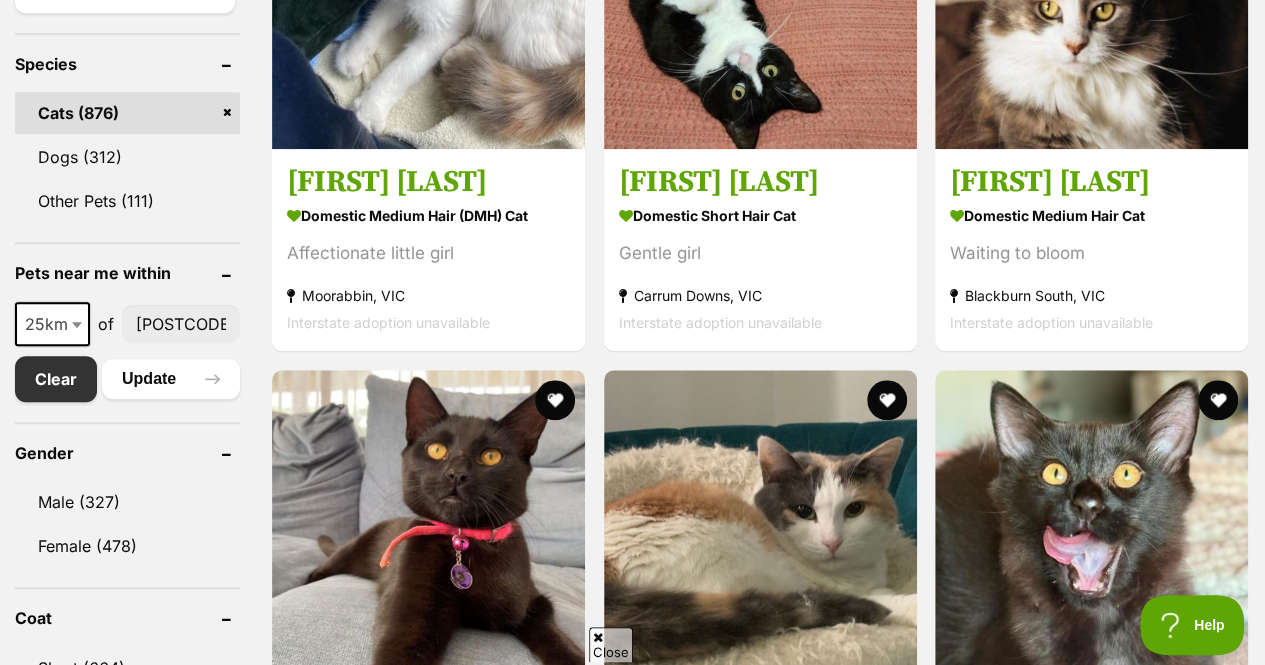 click at bounding box center (79, 324) 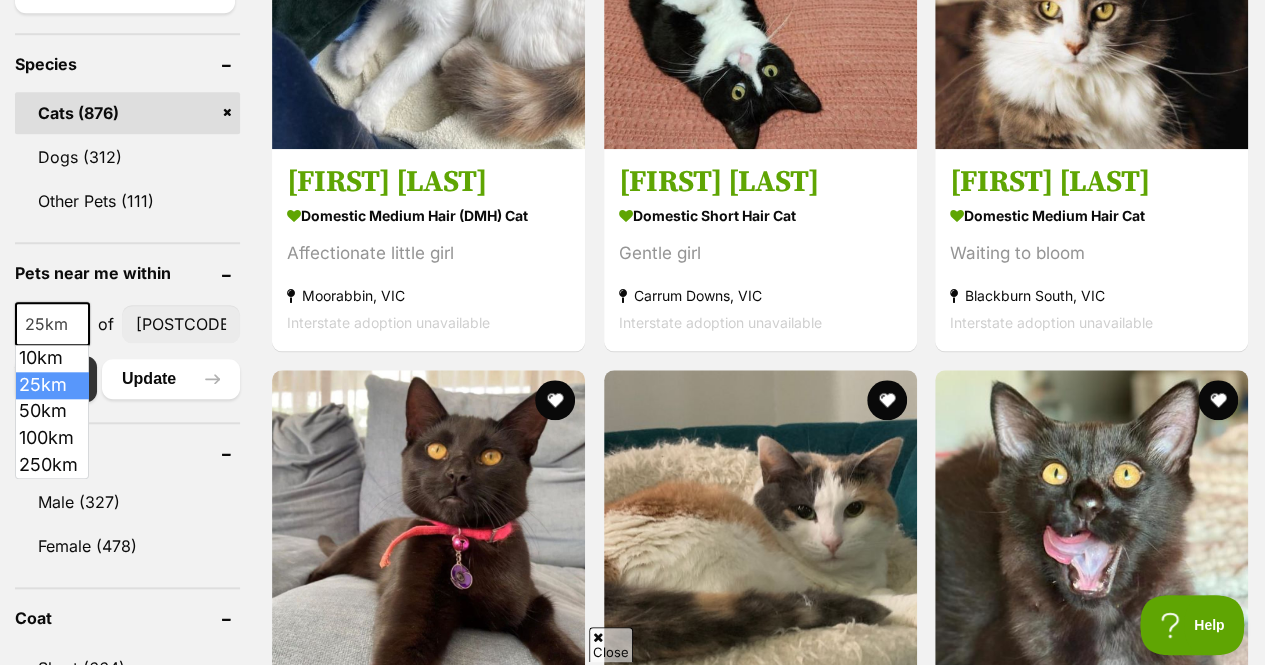 scroll, scrollTop: 0, scrollLeft: 0, axis: both 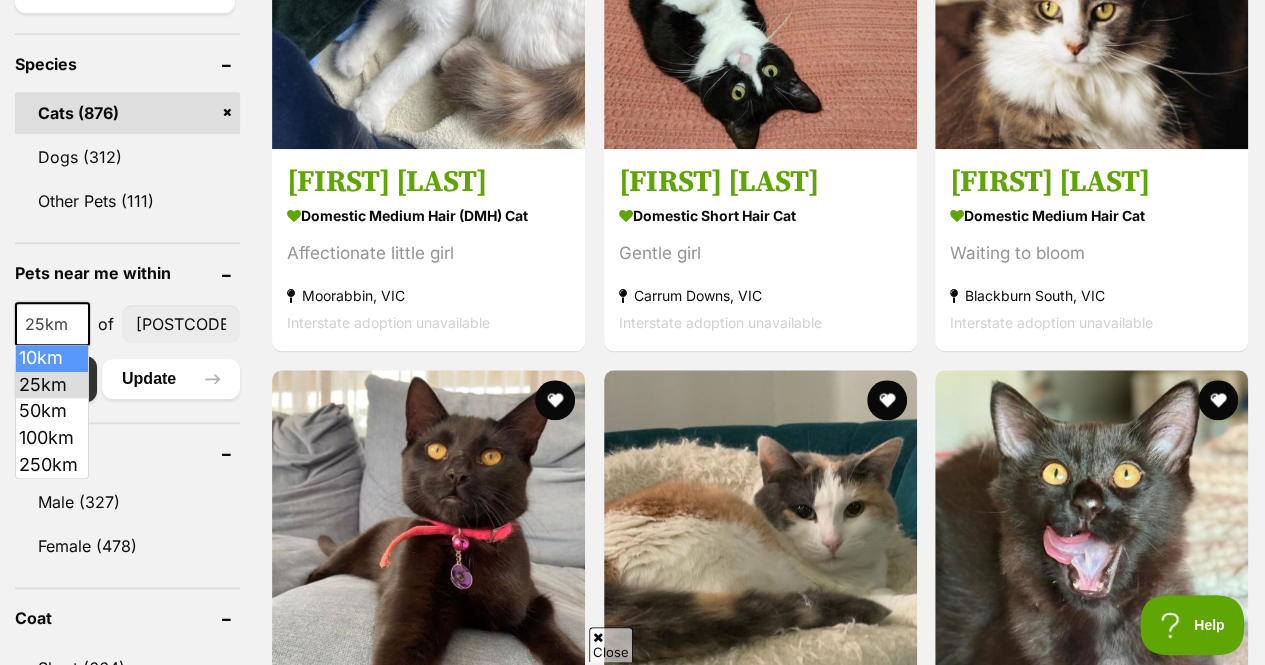 select on "10" 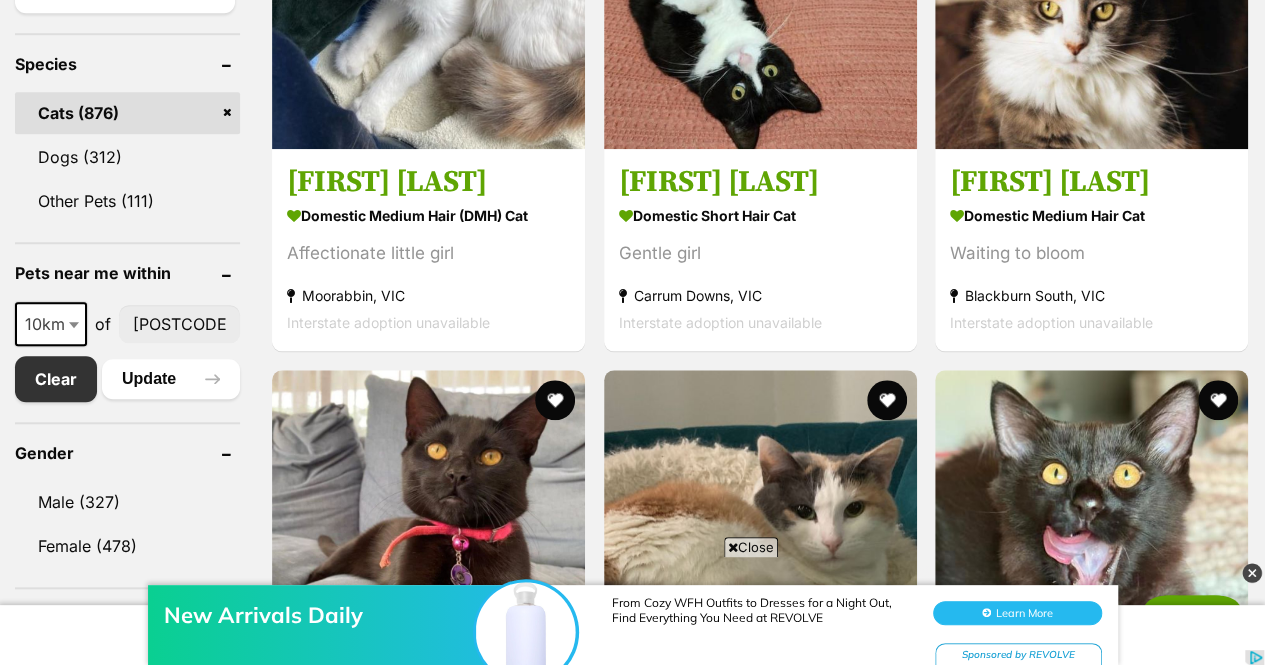 scroll, scrollTop: 0, scrollLeft: 0, axis: both 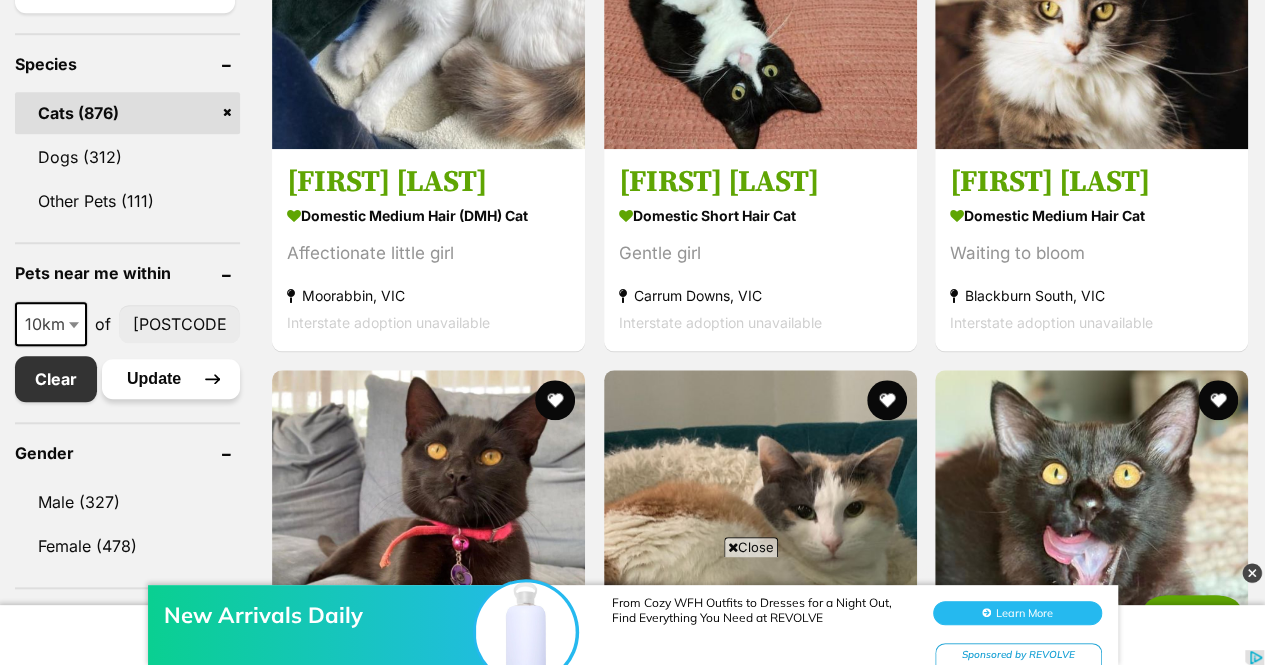 click on "Update" at bounding box center (171, 379) 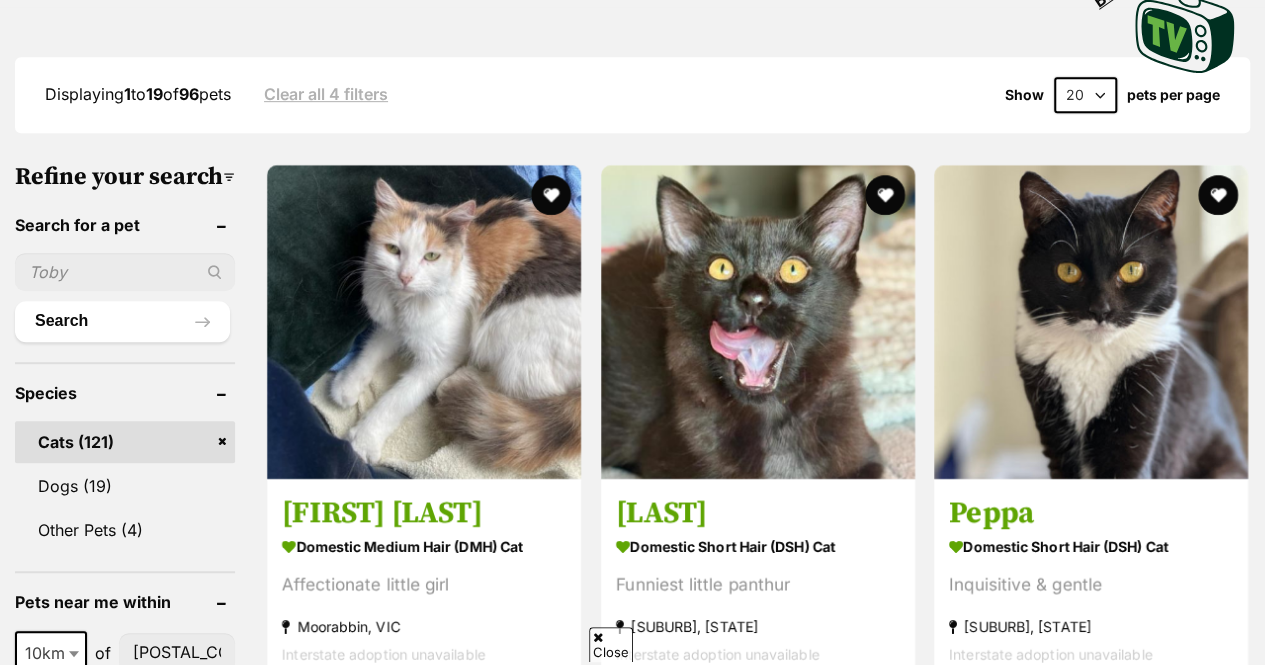 scroll, scrollTop: 499, scrollLeft: 0, axis: vertical 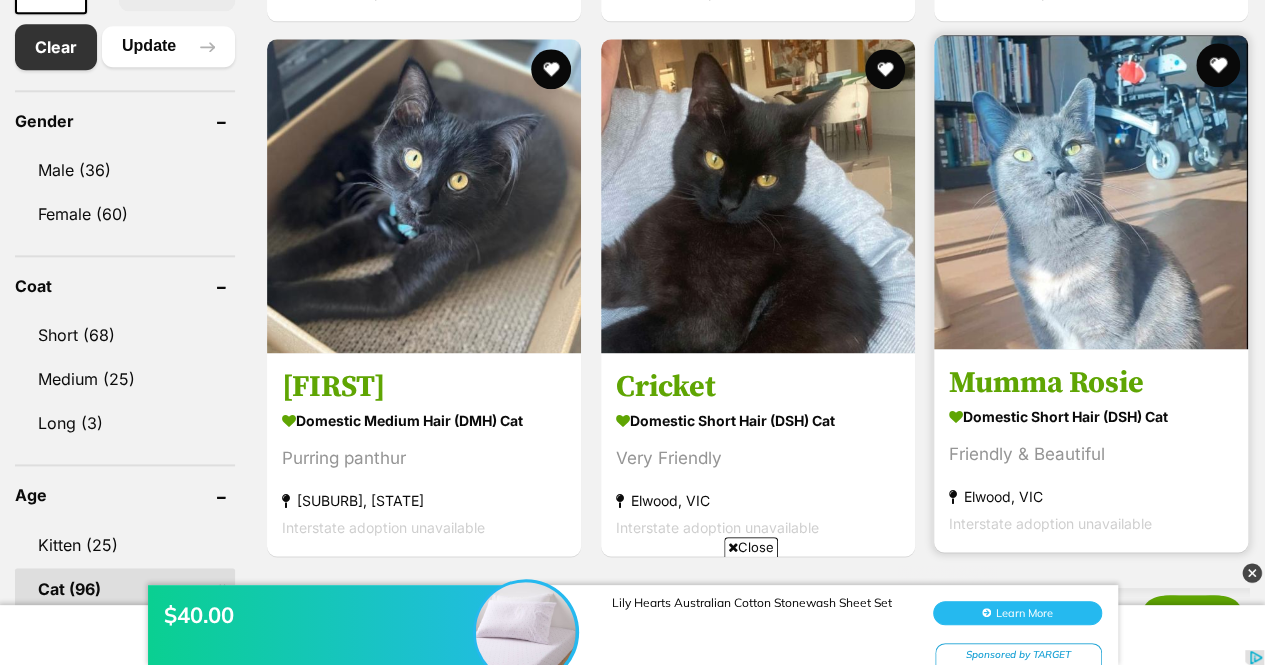 click at bounding box center (1218, 65) 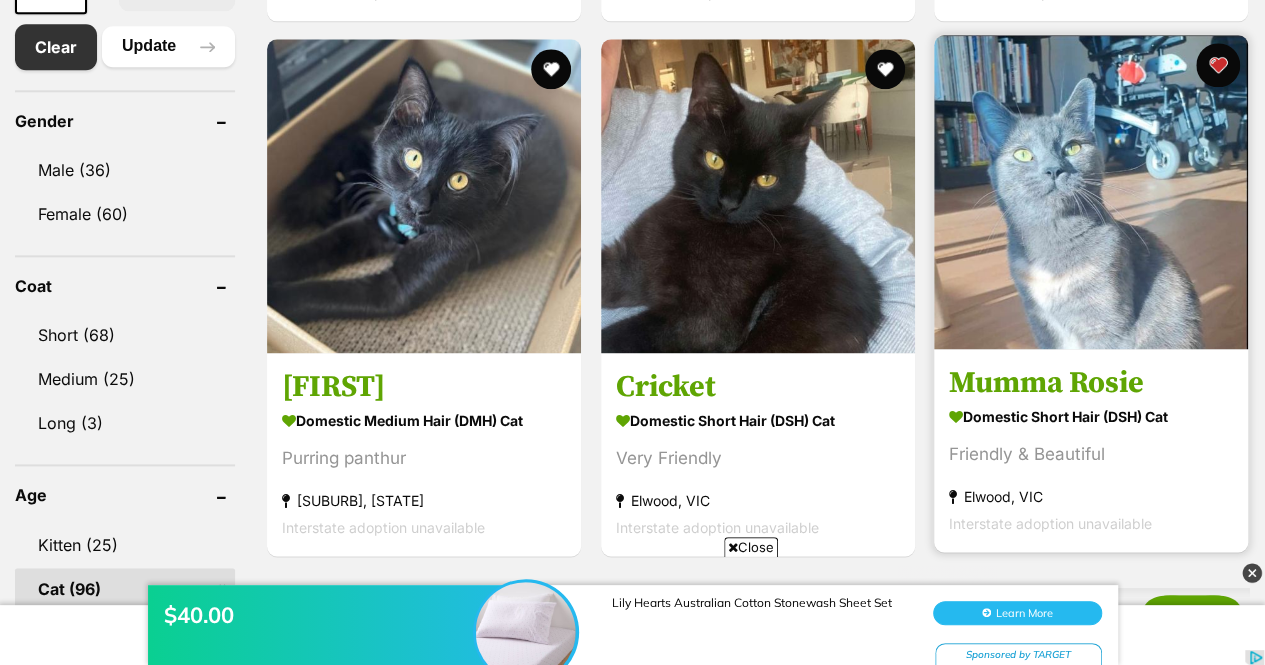 scroll, scrollTop: 0, scrollLeft: 0, axis: both 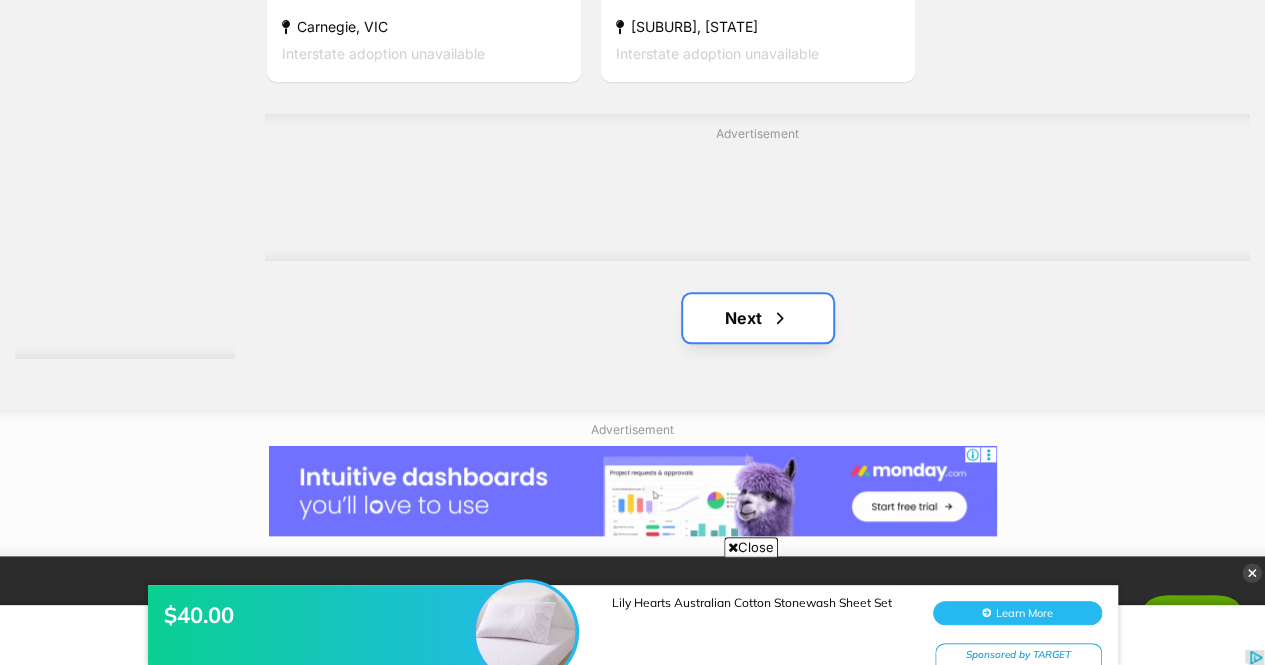 click at bounding box center [780, 318] 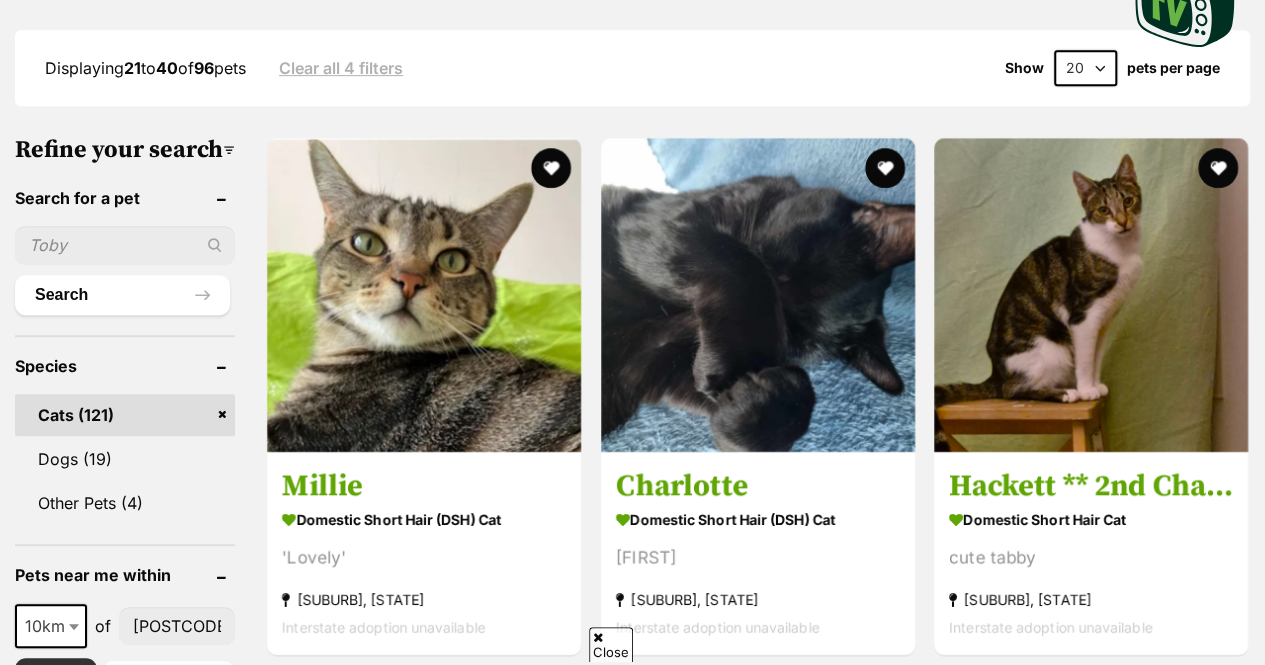 scroll, scrollTop: 517, scrollLeft: 0, axis: vertical 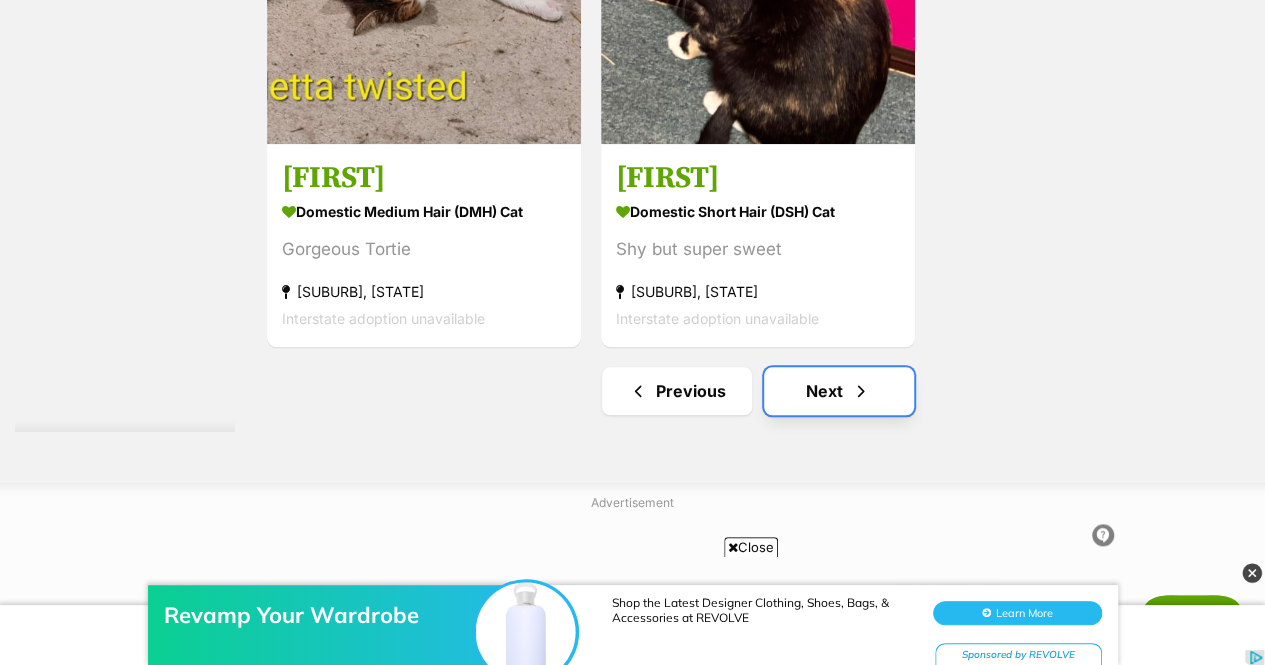 click on "Next" at bounding box center (839, 391) 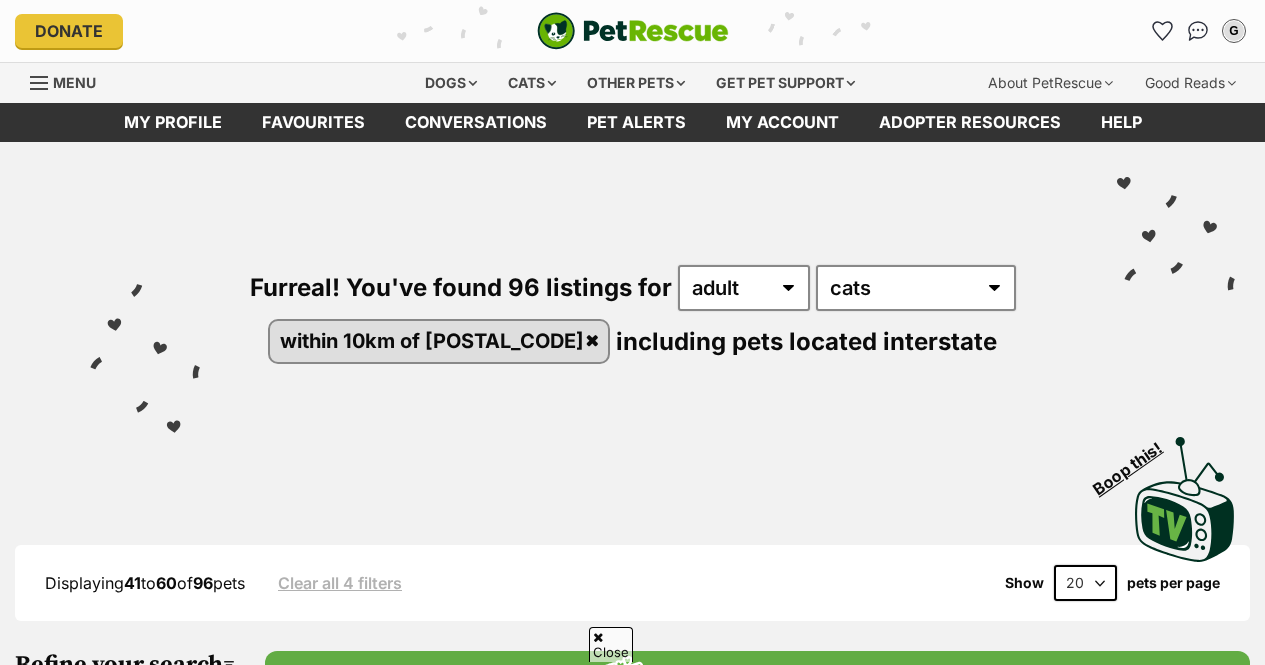 scroll, scrollTop: 662, scrollLeft: 0, axis: vertical 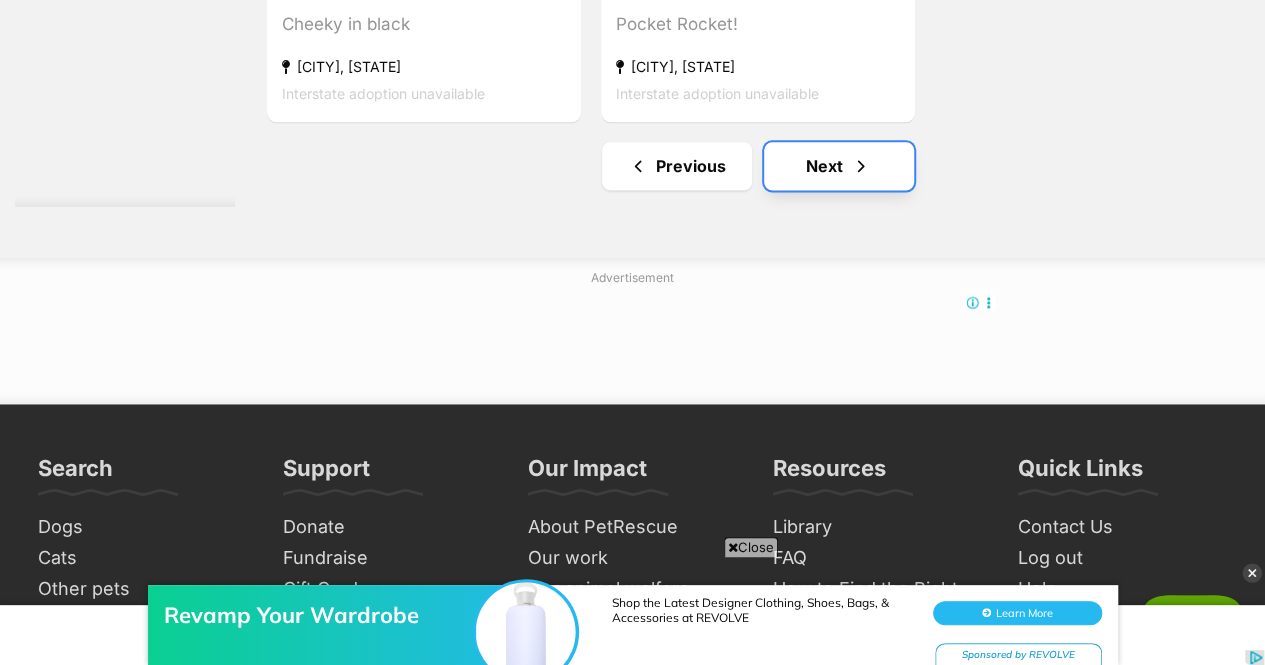 click on "Next" at bounding box center [839, 166] 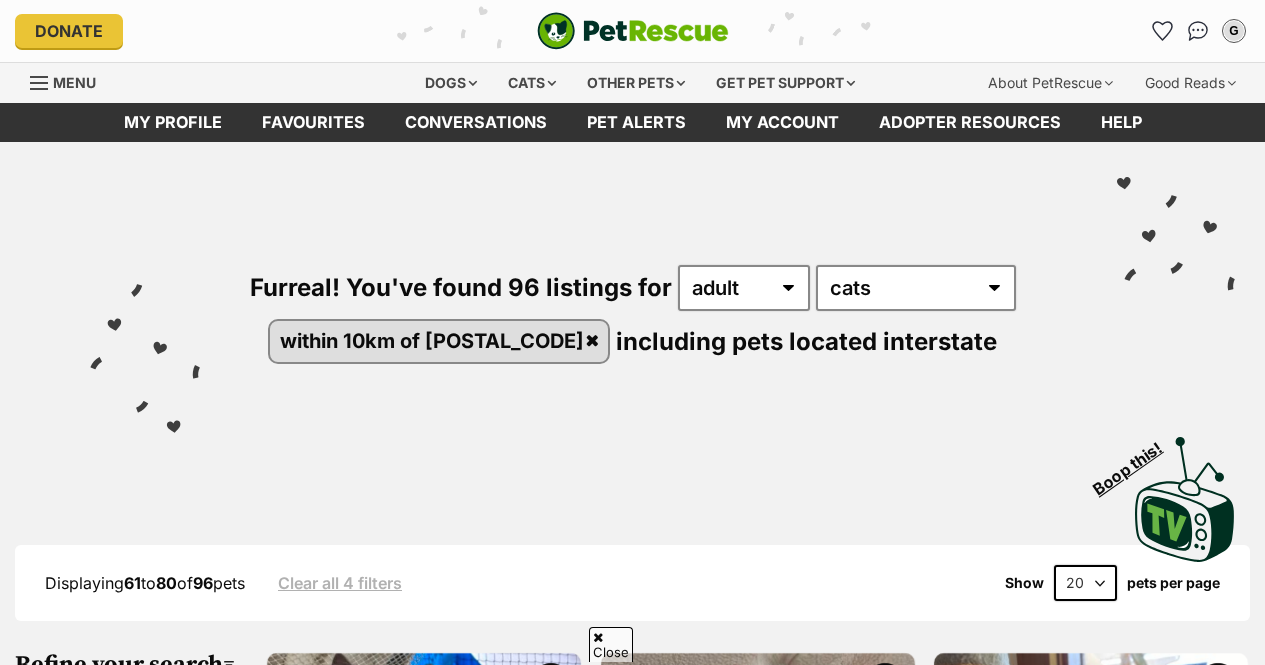 scroll, scrollTop: 554, scrollLeft: 0, axis: vertical 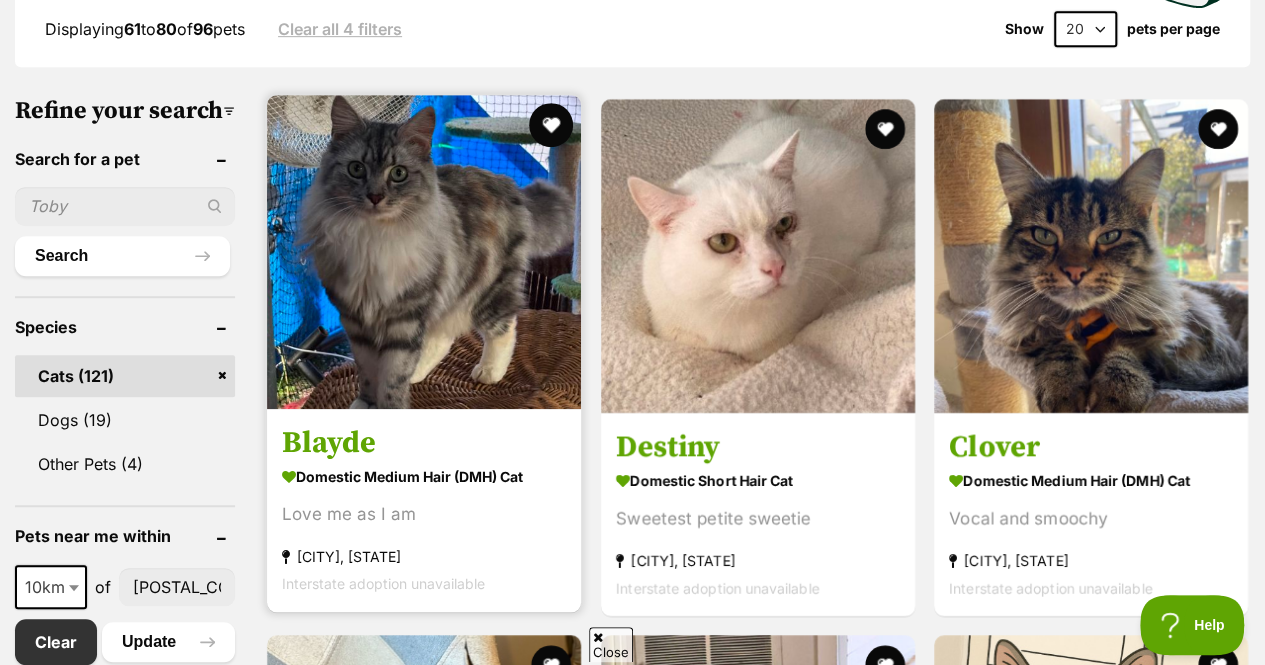 click at bounding box center [552, 125] 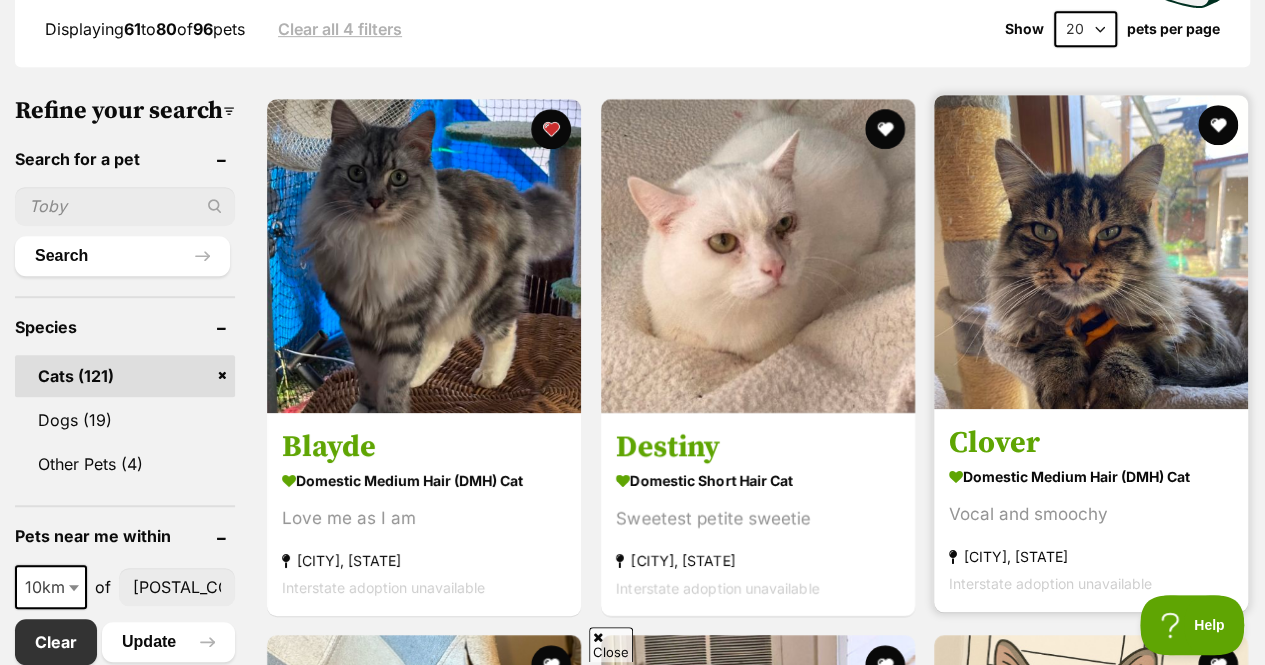scroll, scrollTop: 578, scrollLeft: 0, axis: vertical 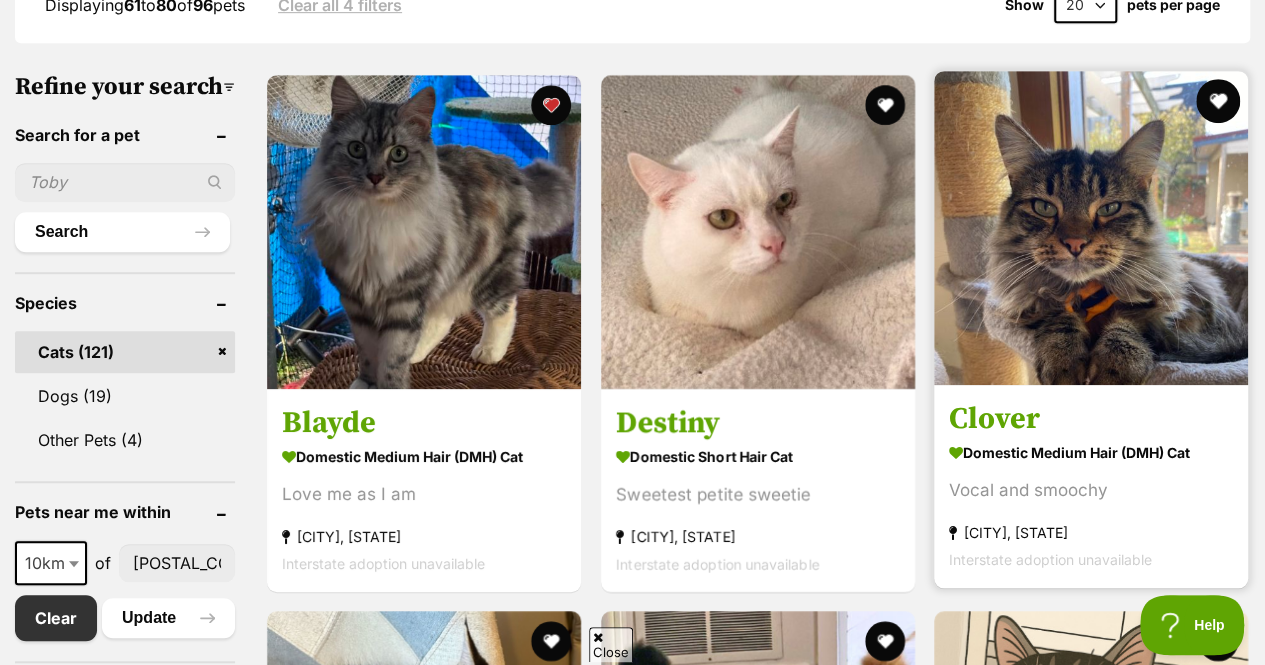click at bounding box center [1218, 101] 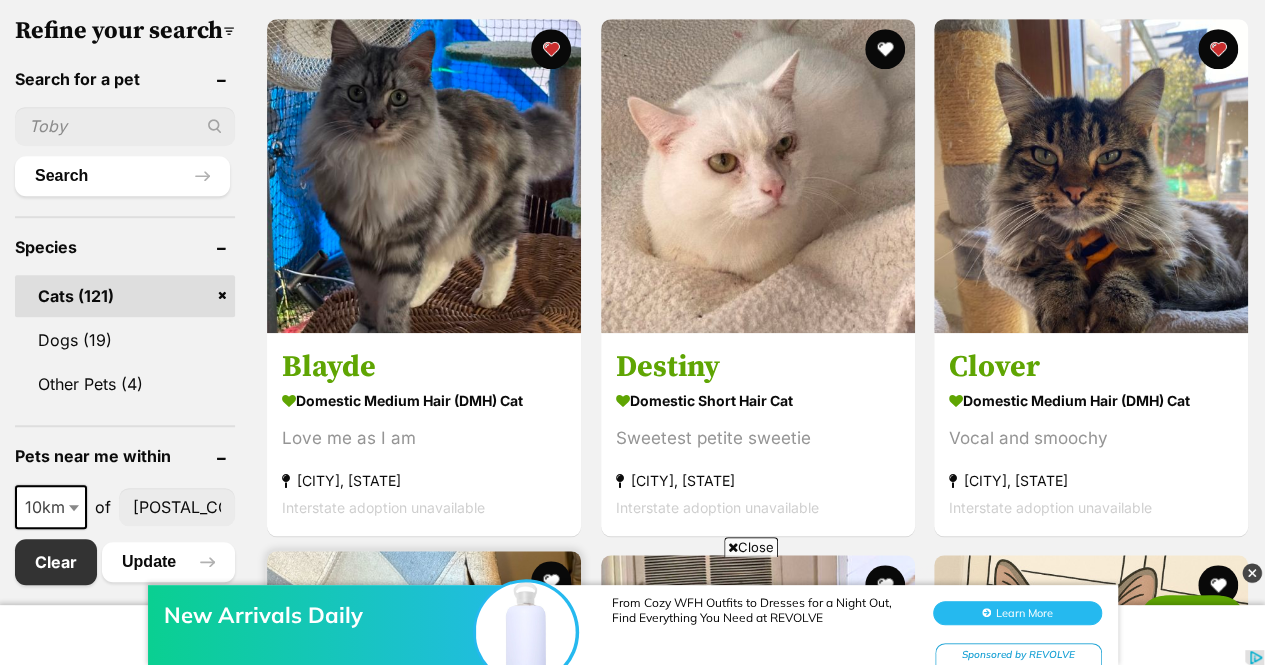 scroll, scrollTop: 0, scrollLeft: 0, axis: both 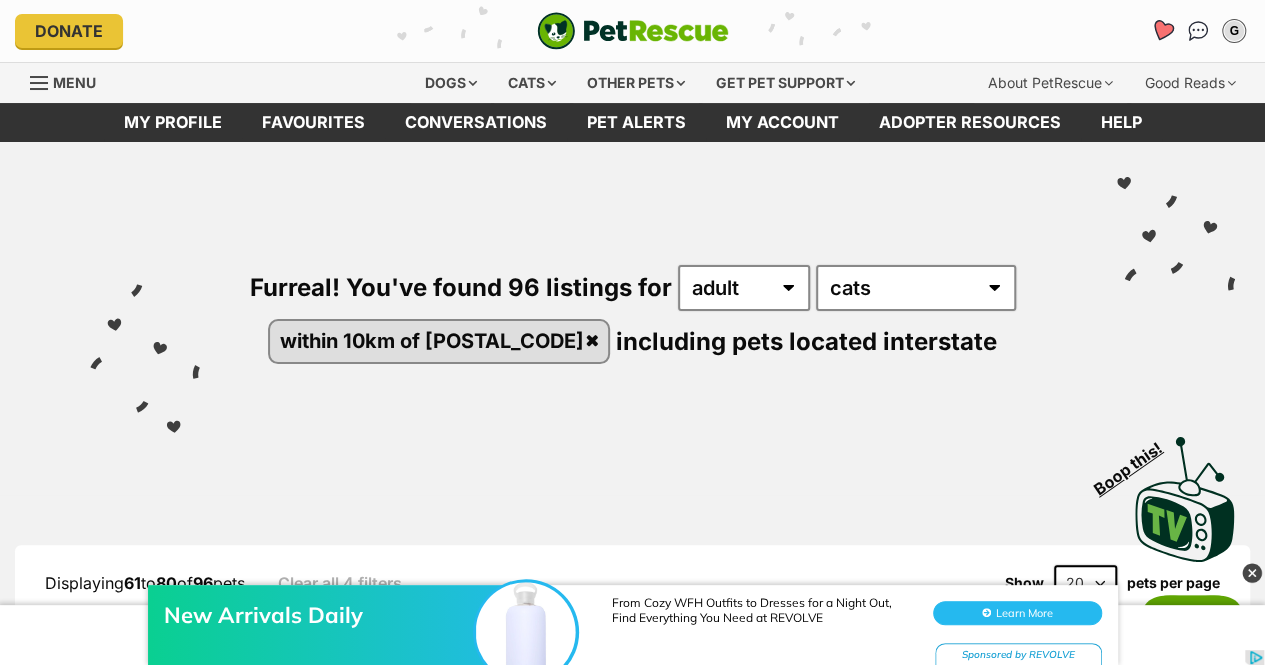click 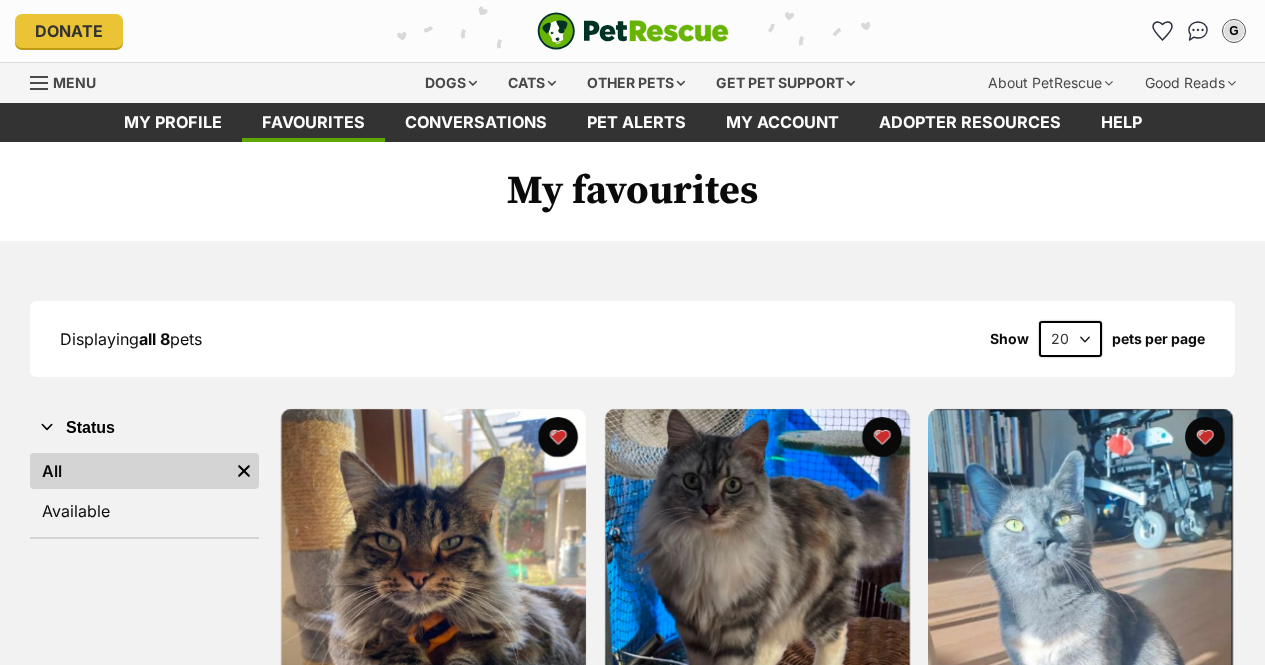 scroll, scrollTop: 0, scrollLeft: 0, axis: both 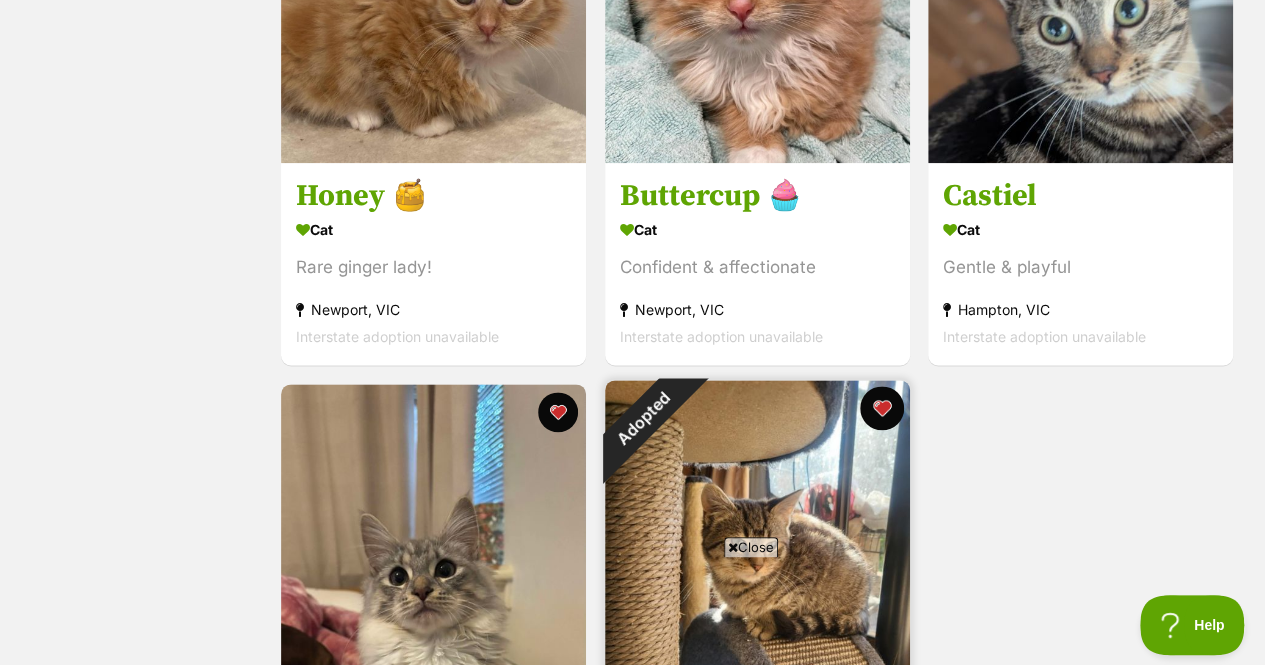 click at bounding box center [881, 408] 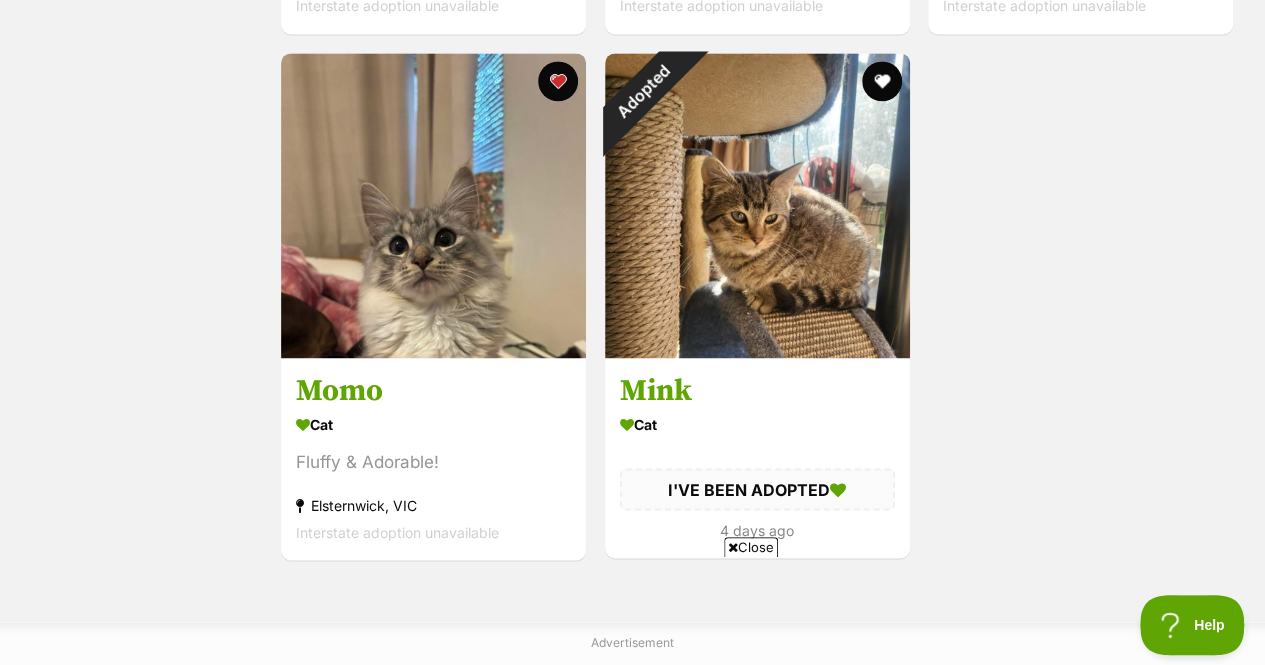 scroll, scrollTop: 1409, scrollLeft: 0, axis: vertical 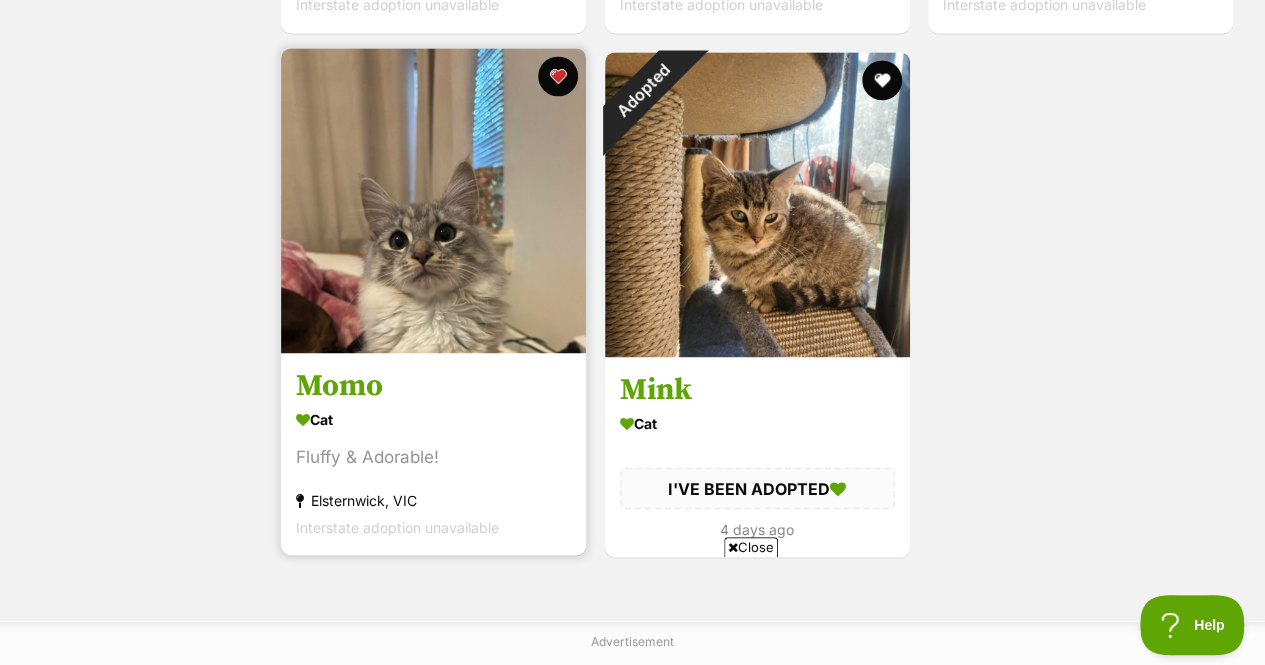 click at bounding box center [433, 200] 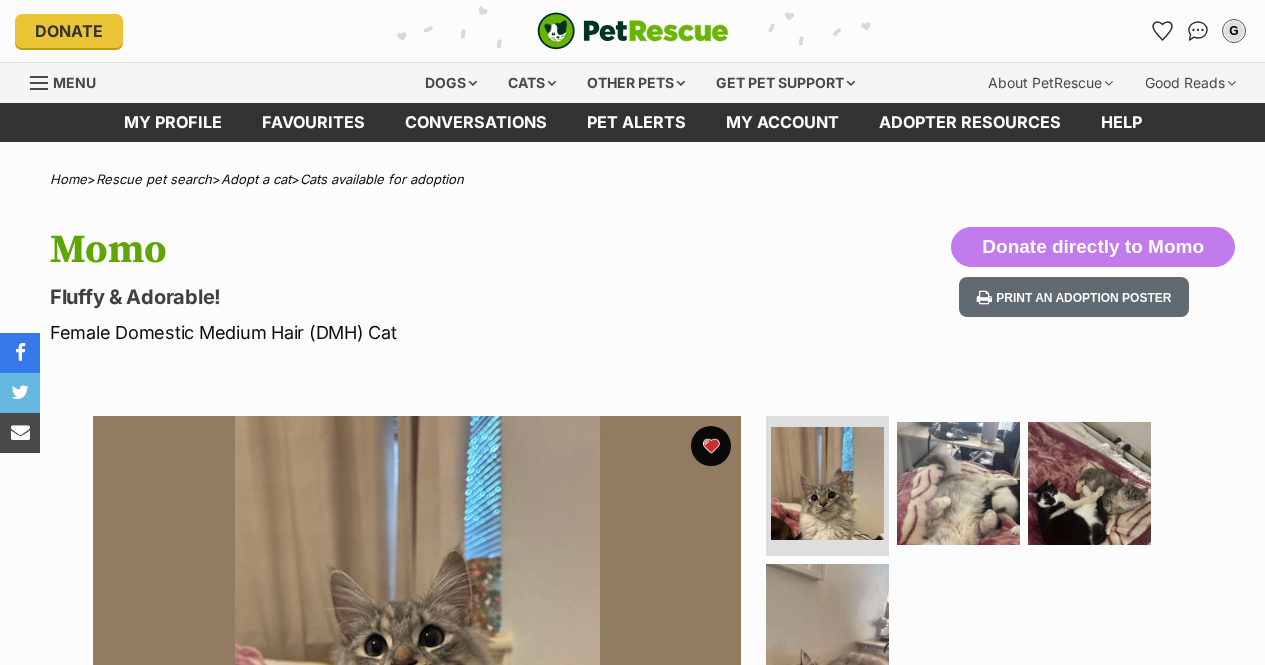 scroll, scrollTop: 0, scrollLeft: 0, axis: both 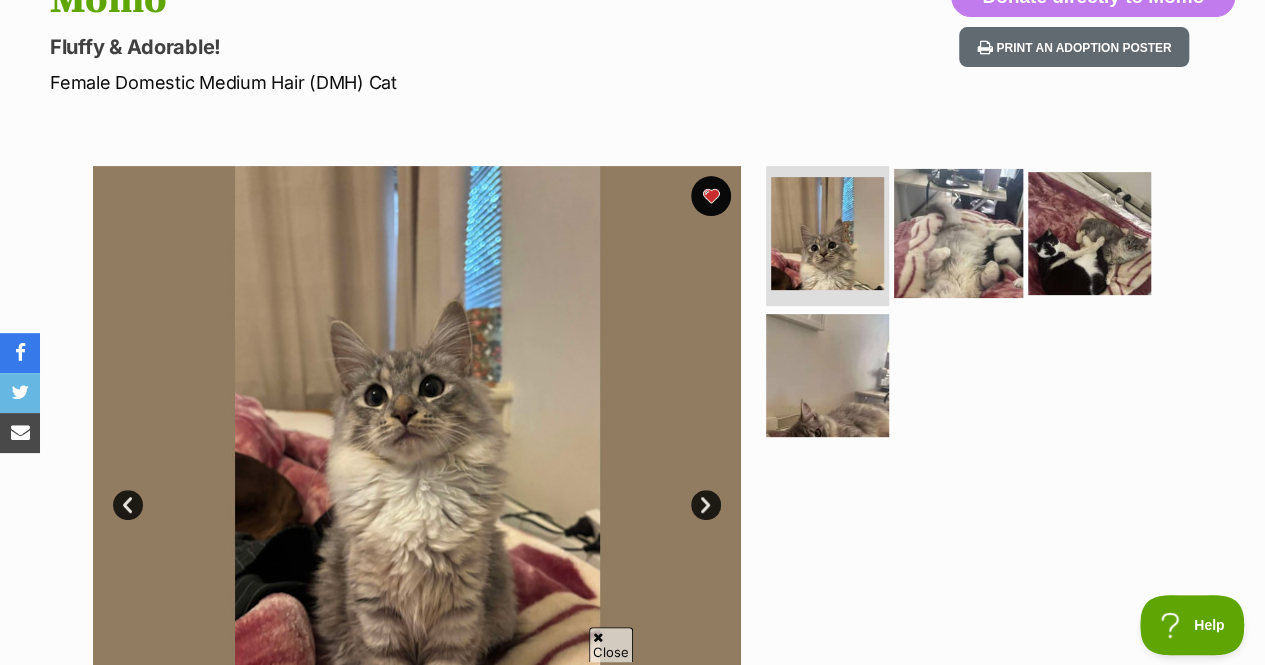 click at bounding box center [958, 233] 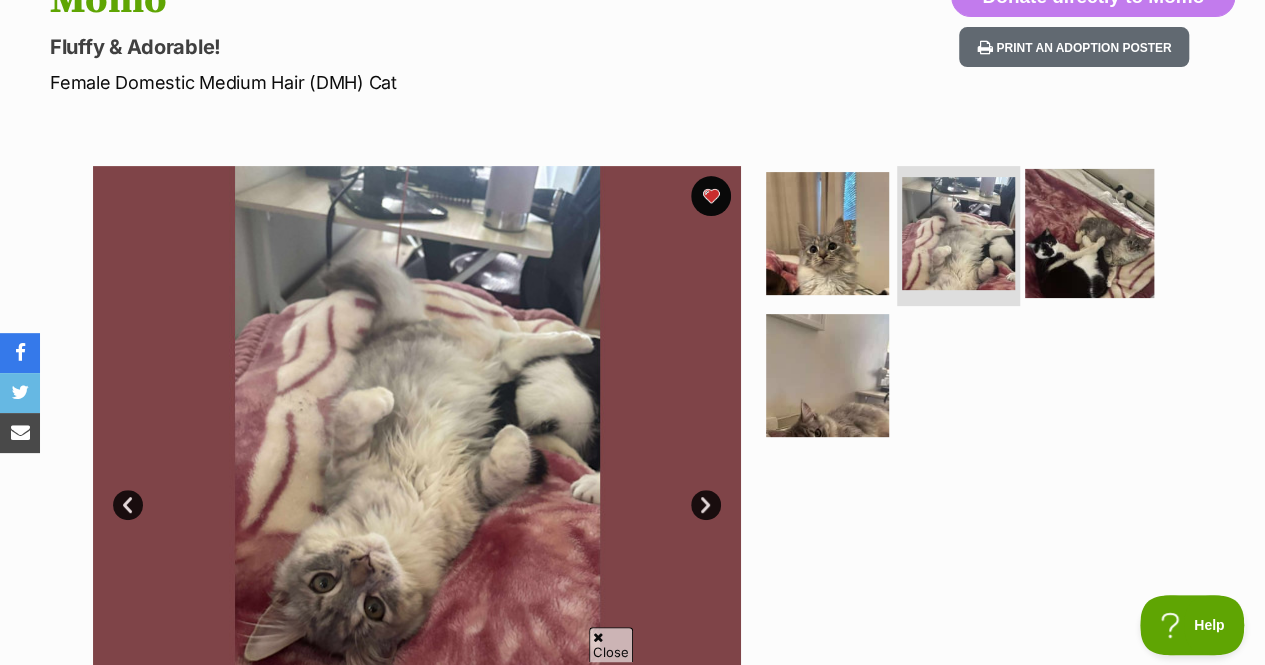 scroll, scrollTop: 0, scrollLeft: 0, axis: both 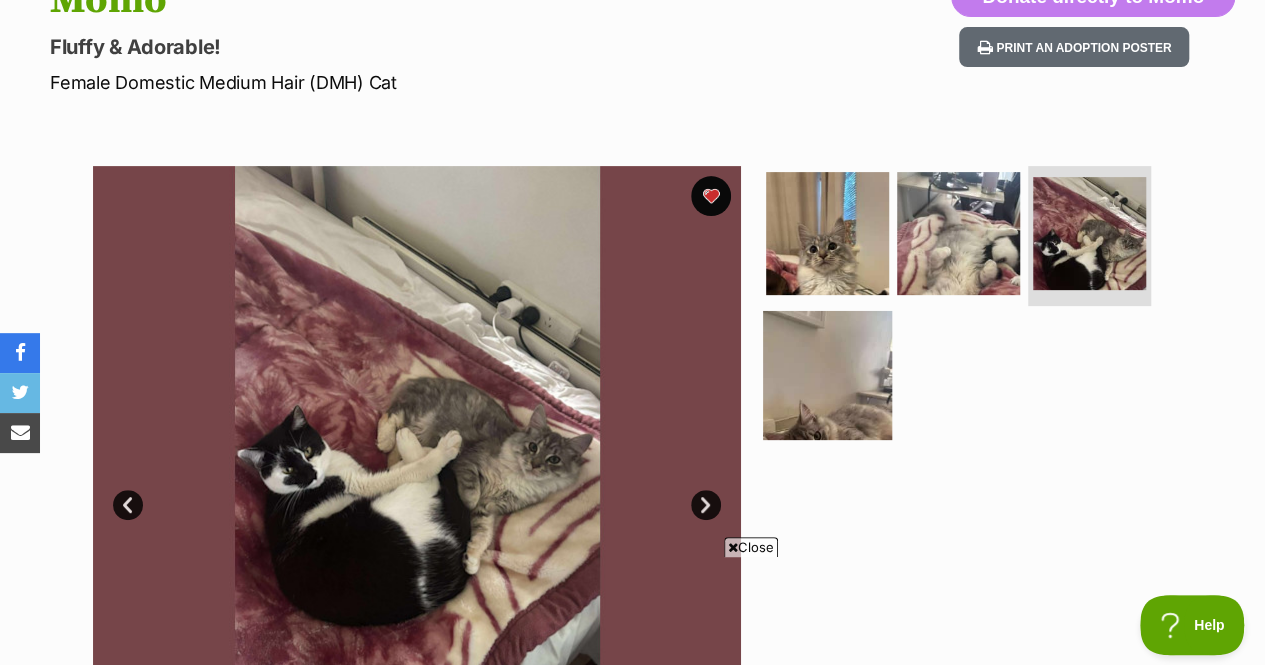 click at bounding box center [827, 374] 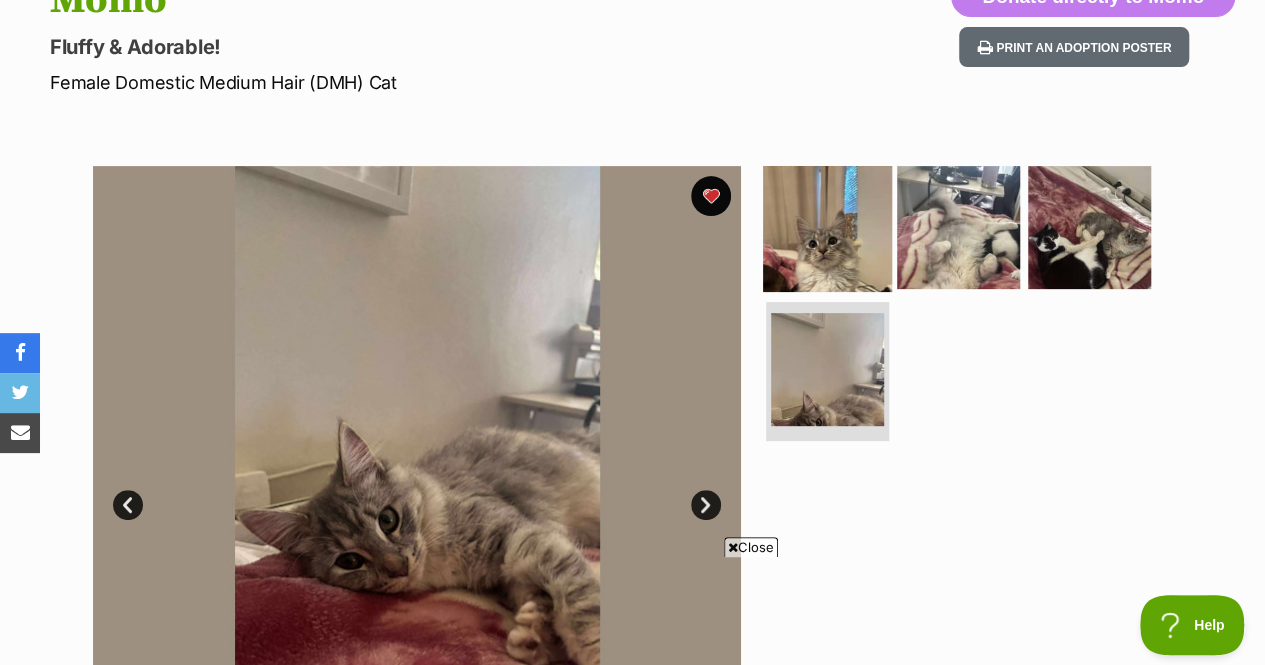 click at bounding box center (827, 227) 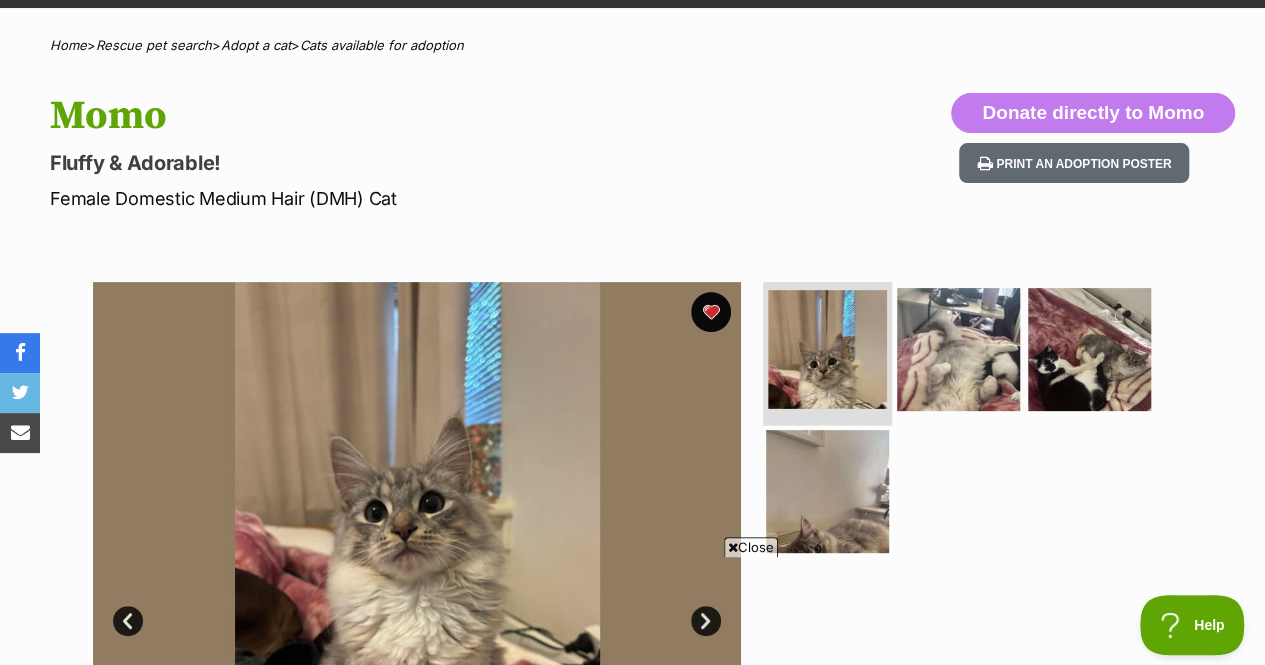 scroll, scrollTop: 9, scrollLeft: 0, axis: vertical 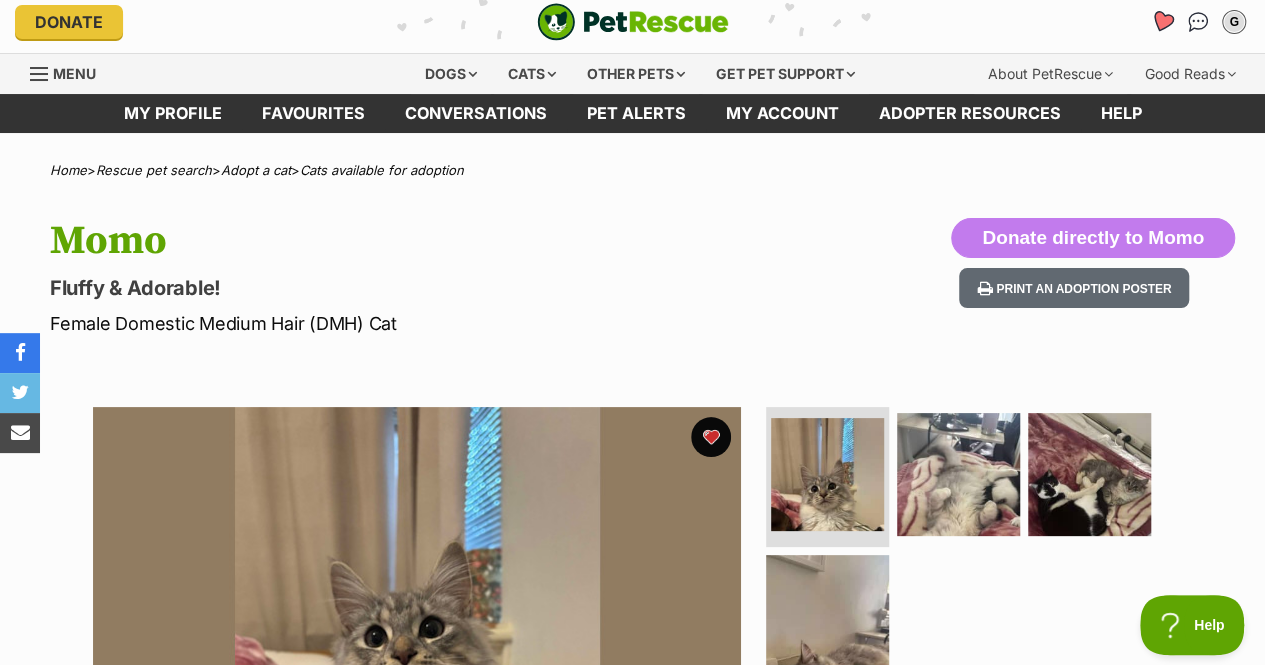 click 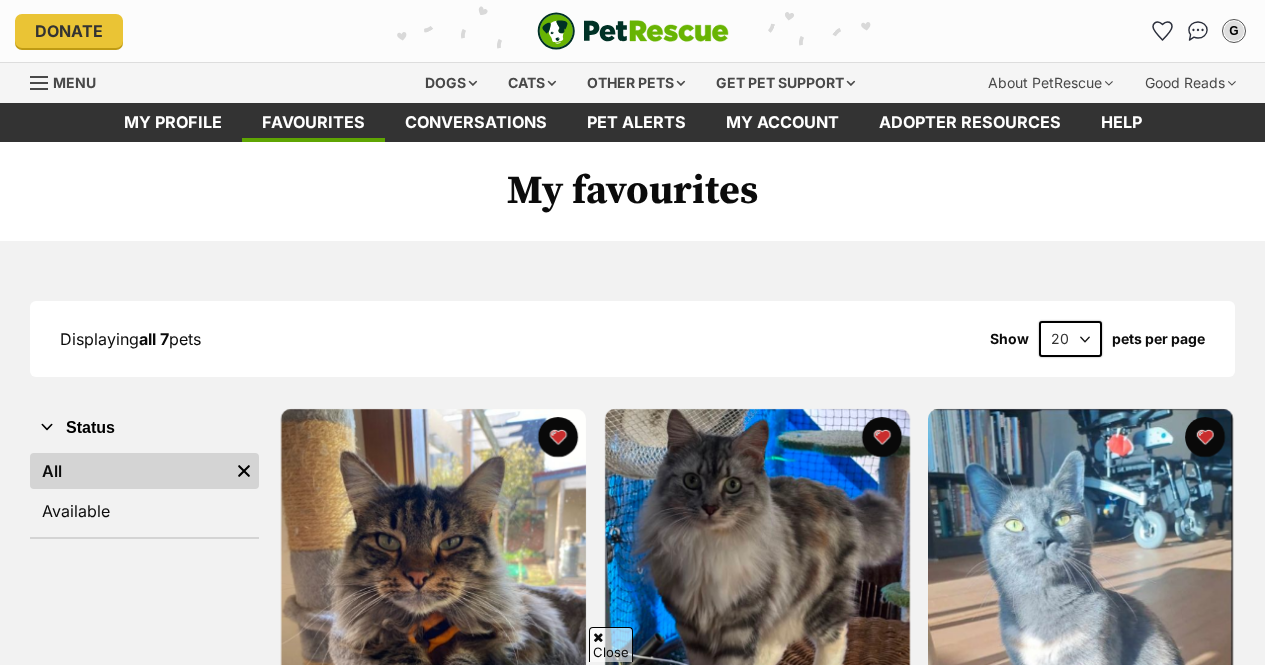 scroll, scrollTop: 937, scrollLeft: 0, axis: vertical 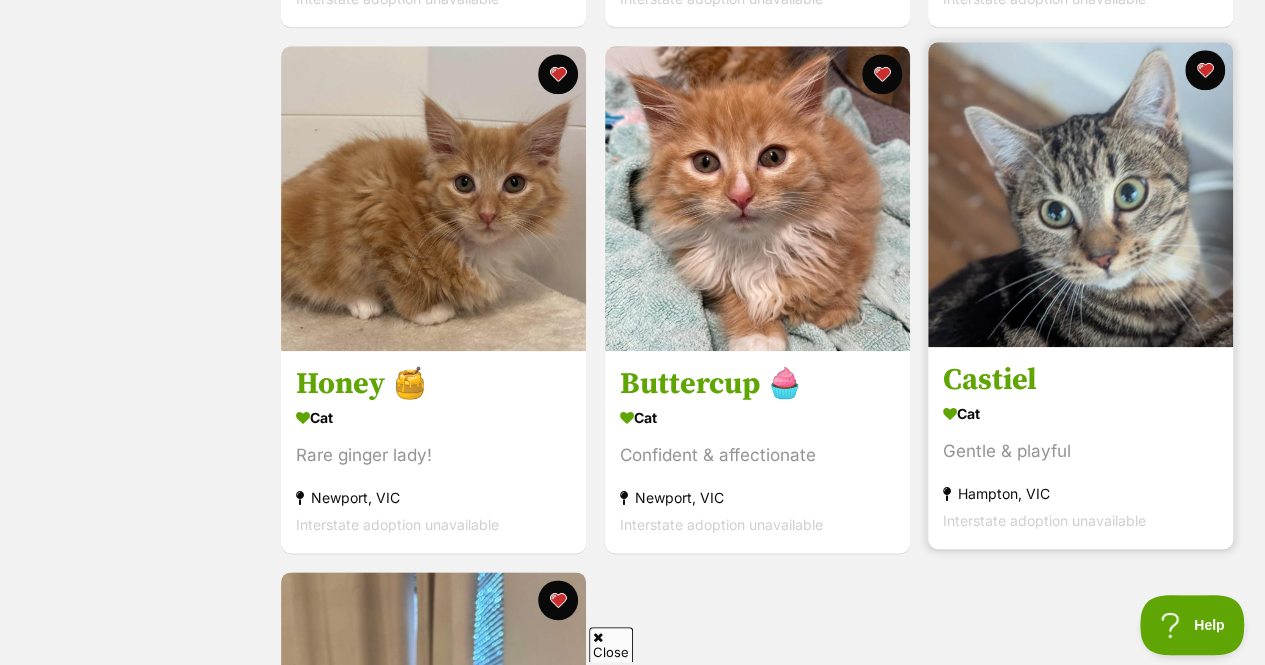 click at bounding box center [1080, 194] 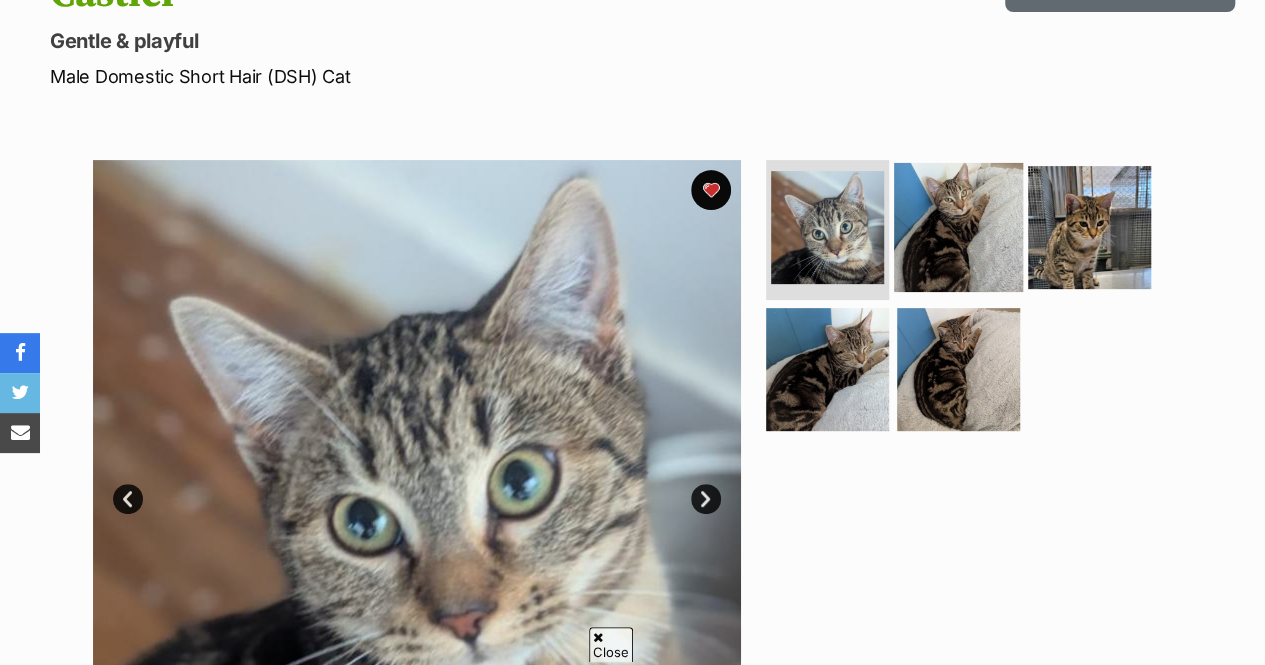 scroll, scrollTop: 256, scrollLeft: 0, axis: vertical 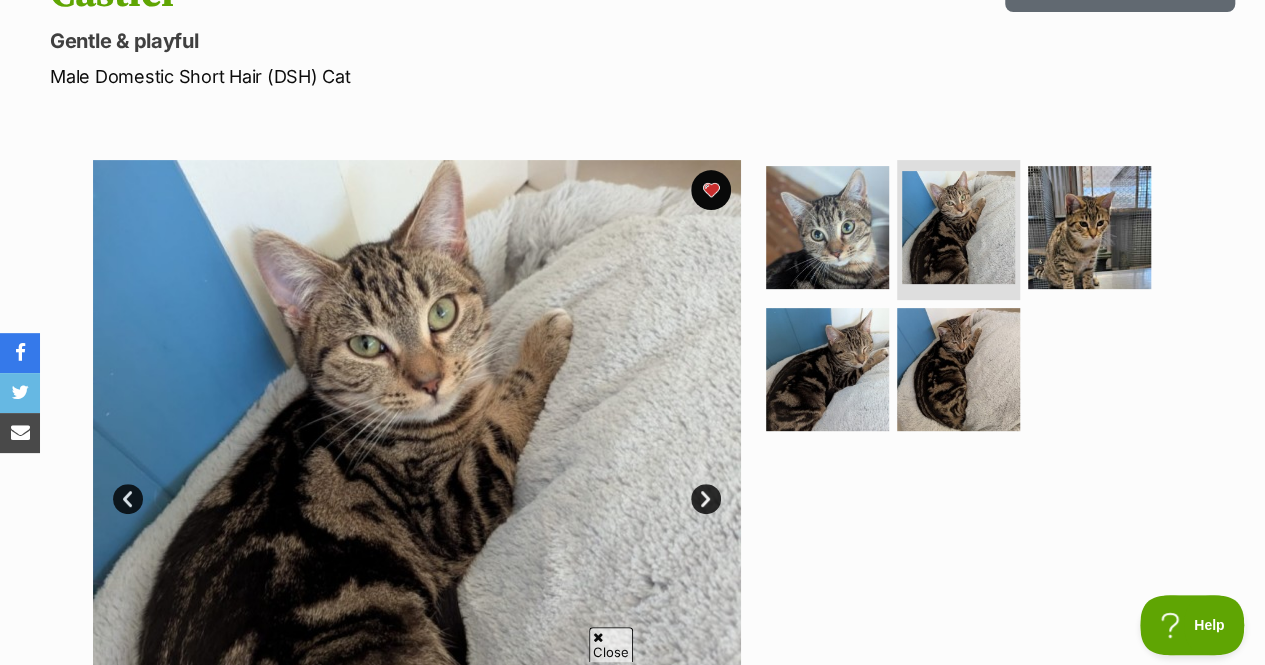 click at bounding box center [967, 302] 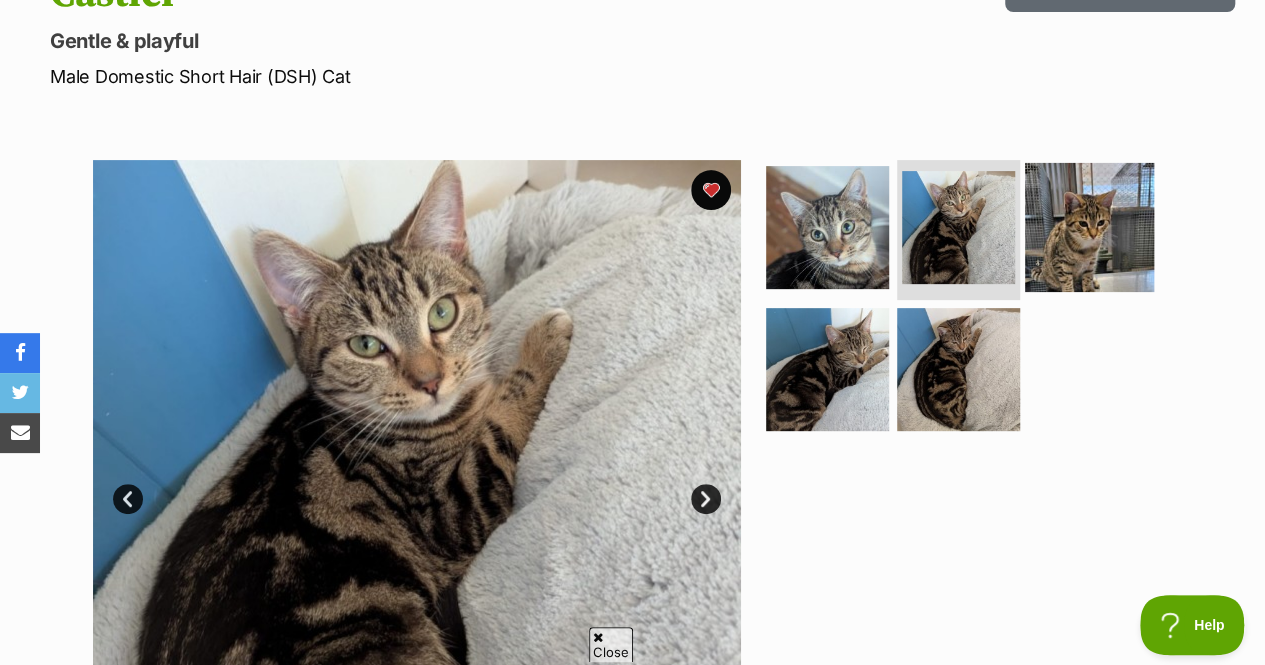 click at bounding box center [1089, 227] 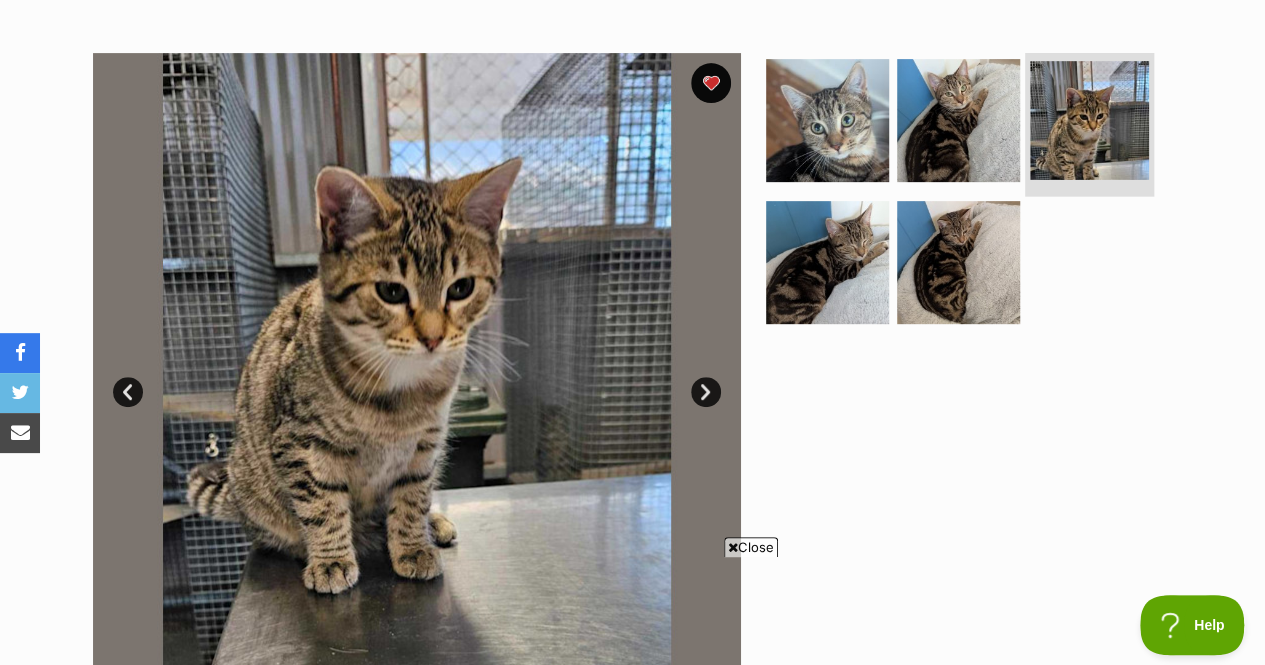 scroll, scrollTop: 423, scrollLeft: 0, axis: vertical 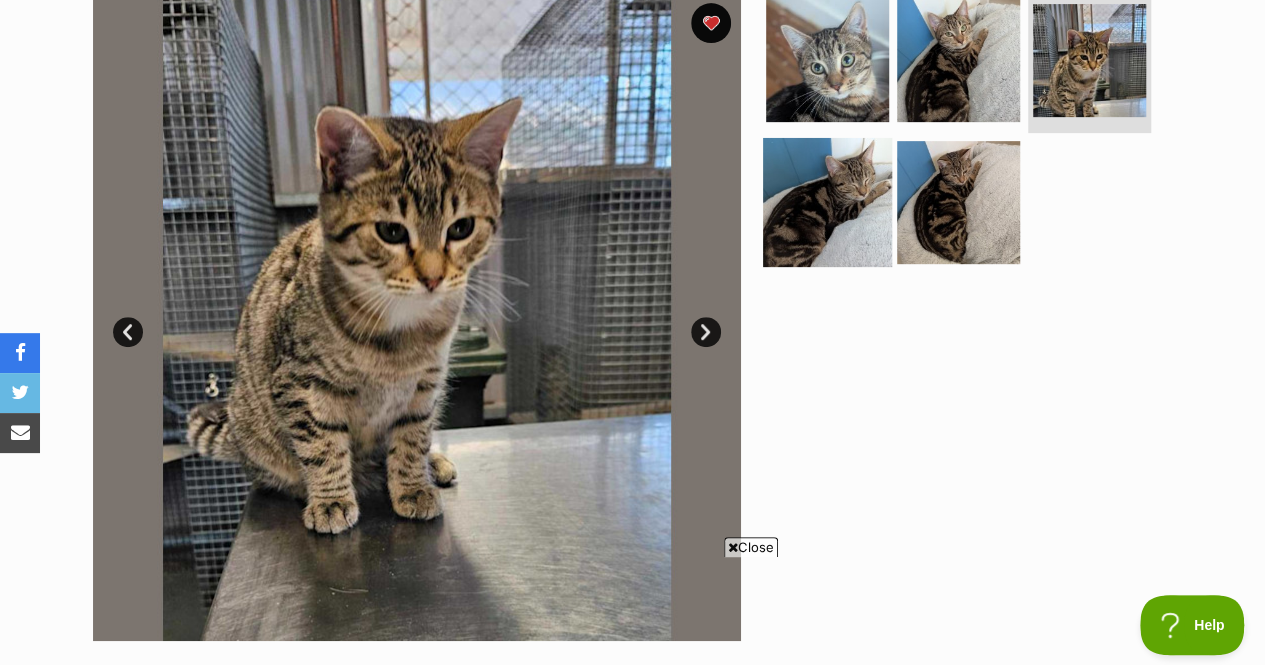 click at bounding box center [827, 201] 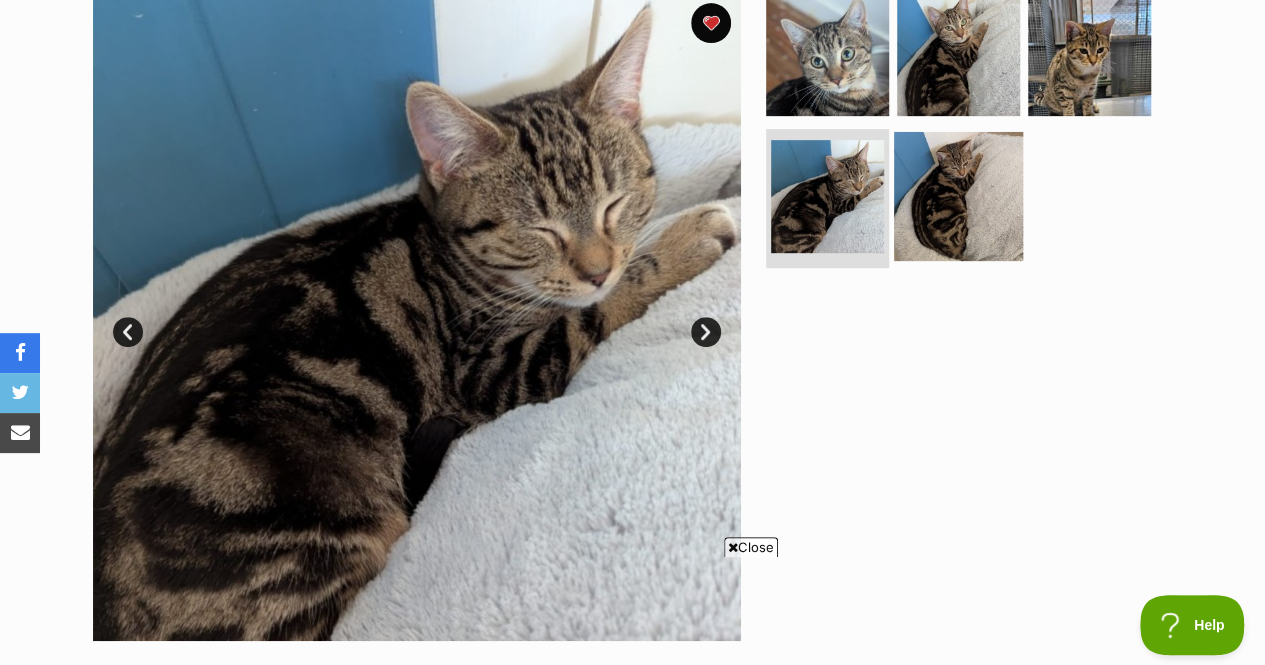 click at bounding box center (958, 195) 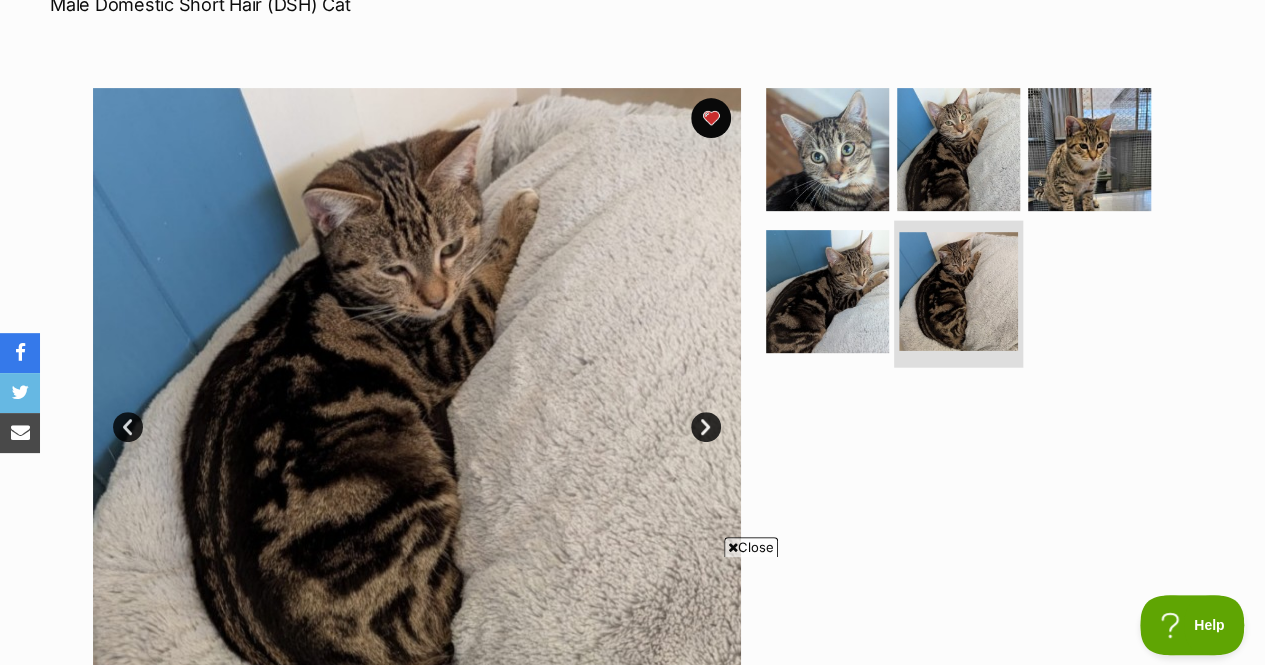 scroll, scrollTop: 0, scrollLeft: 0, axis: both 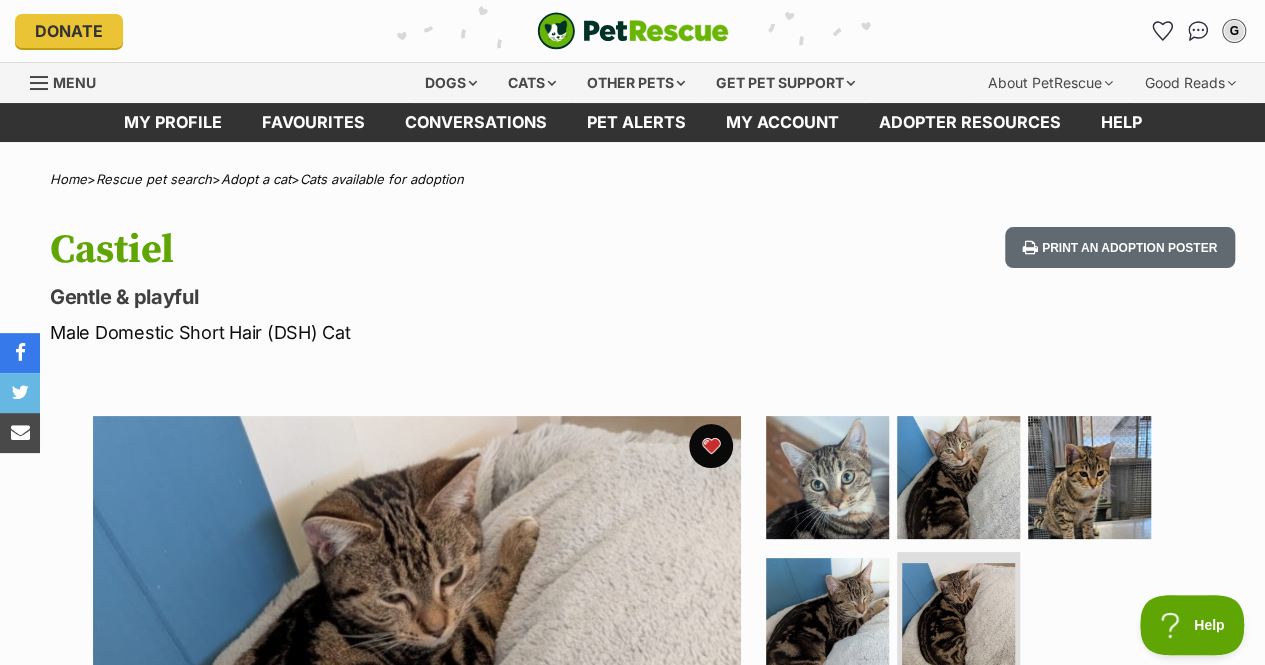 click at bounding box center (711, 446) 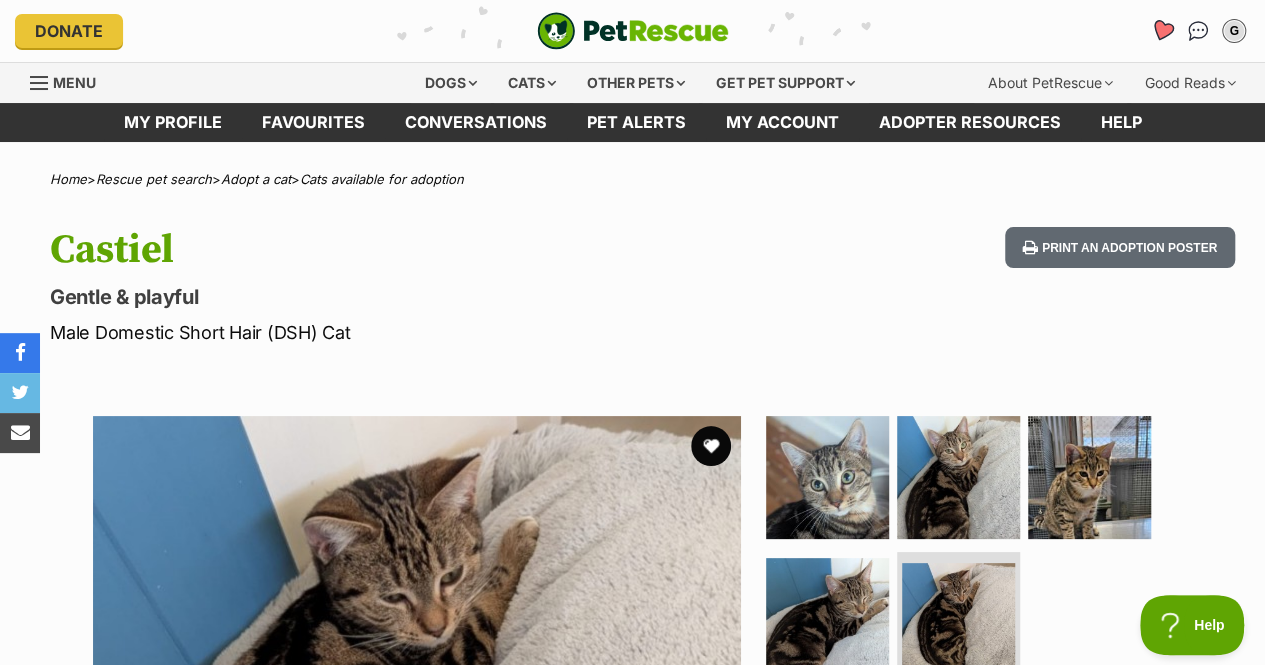 click 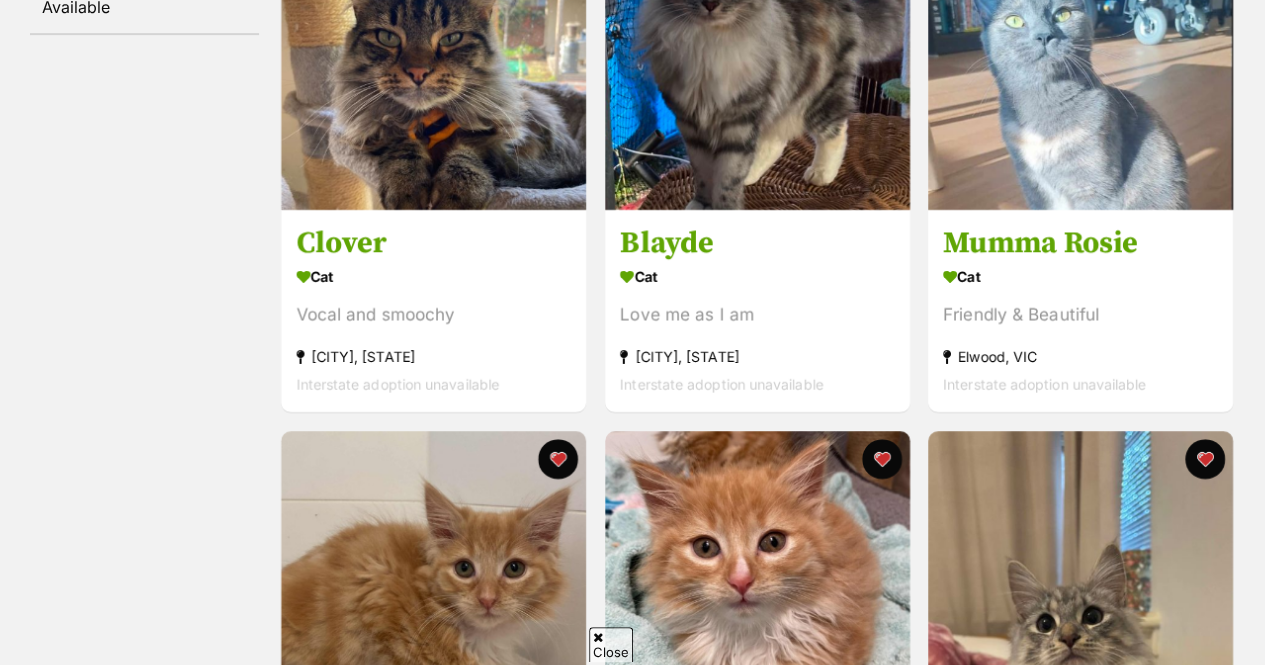 scroll, scrollTop: 871, scrollLeft: 0, axis: vertical 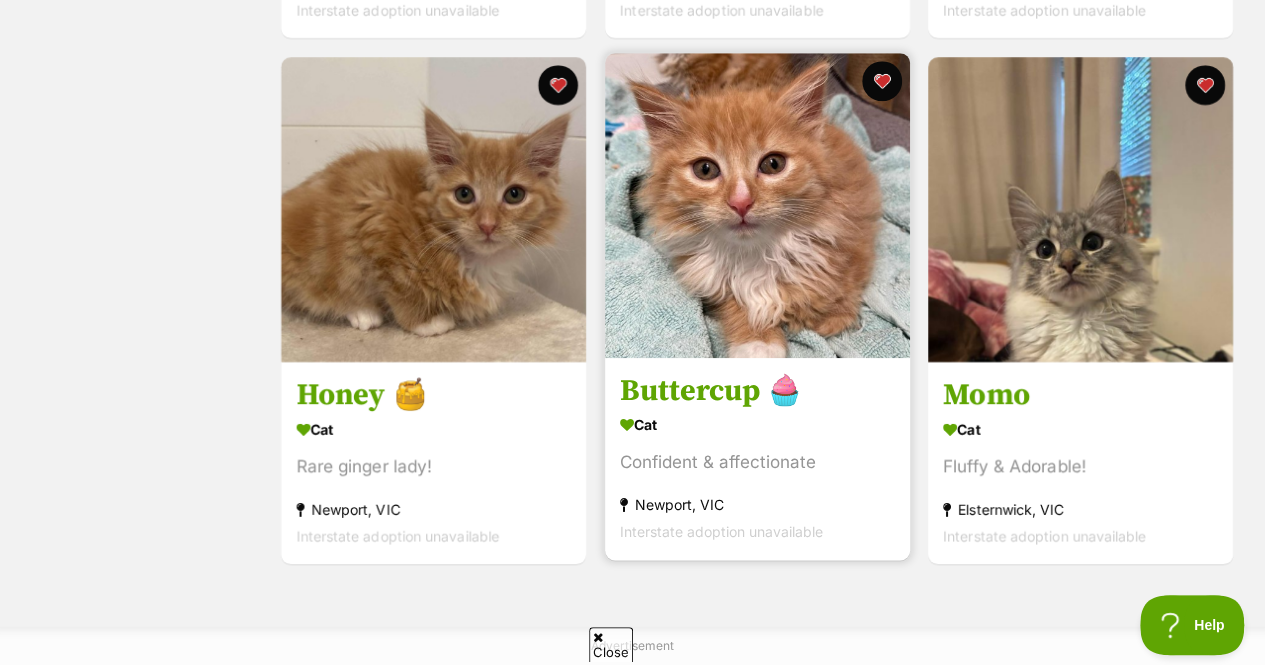 click at bounding box center [757, 205] 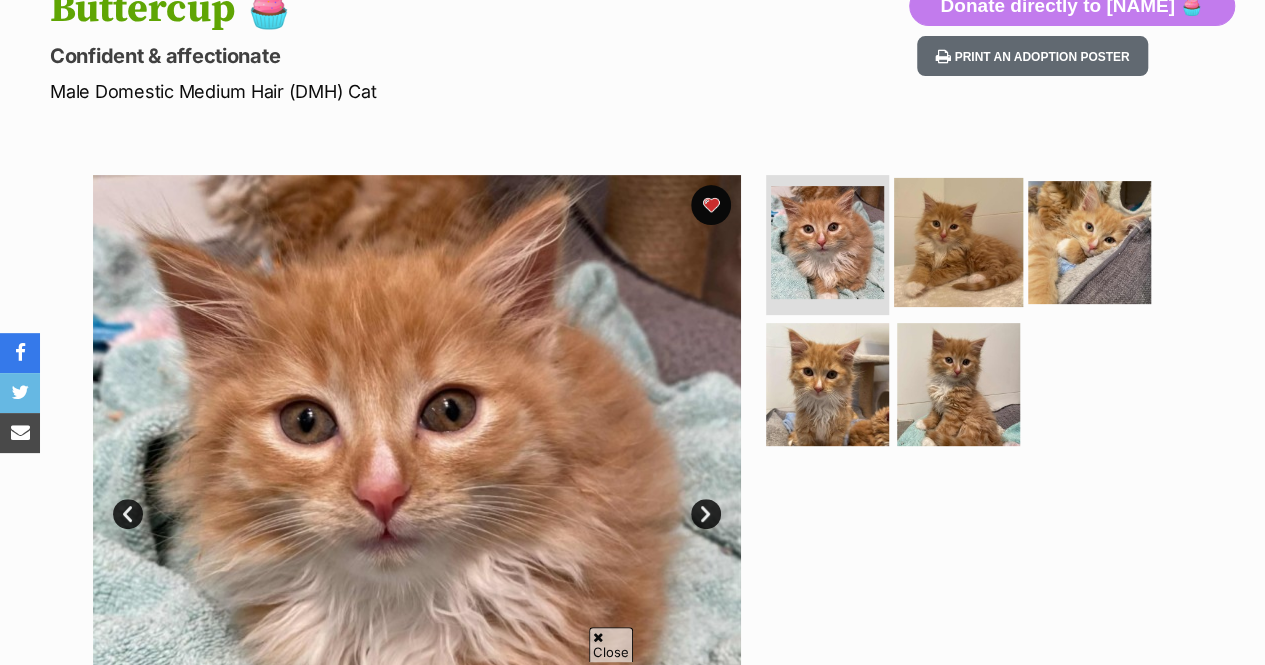 scroll, scrollTop: 241, scrollLeft: 0, axis: vertical 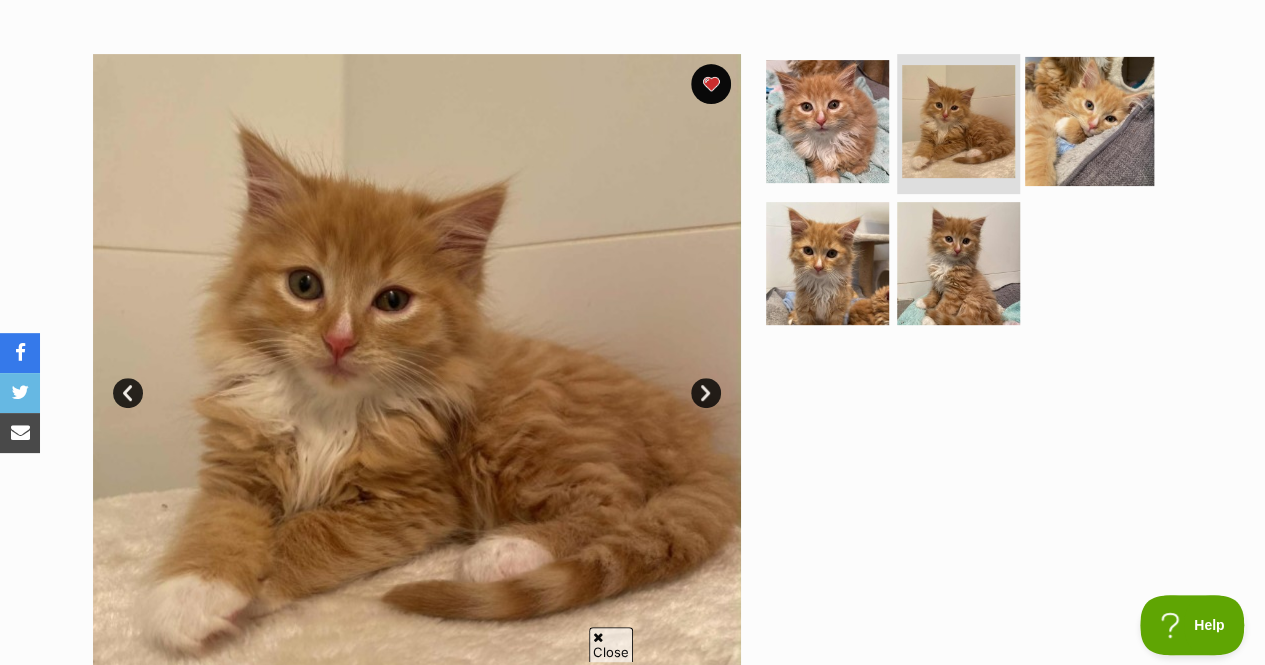 click at bounding box center [1089, 121] 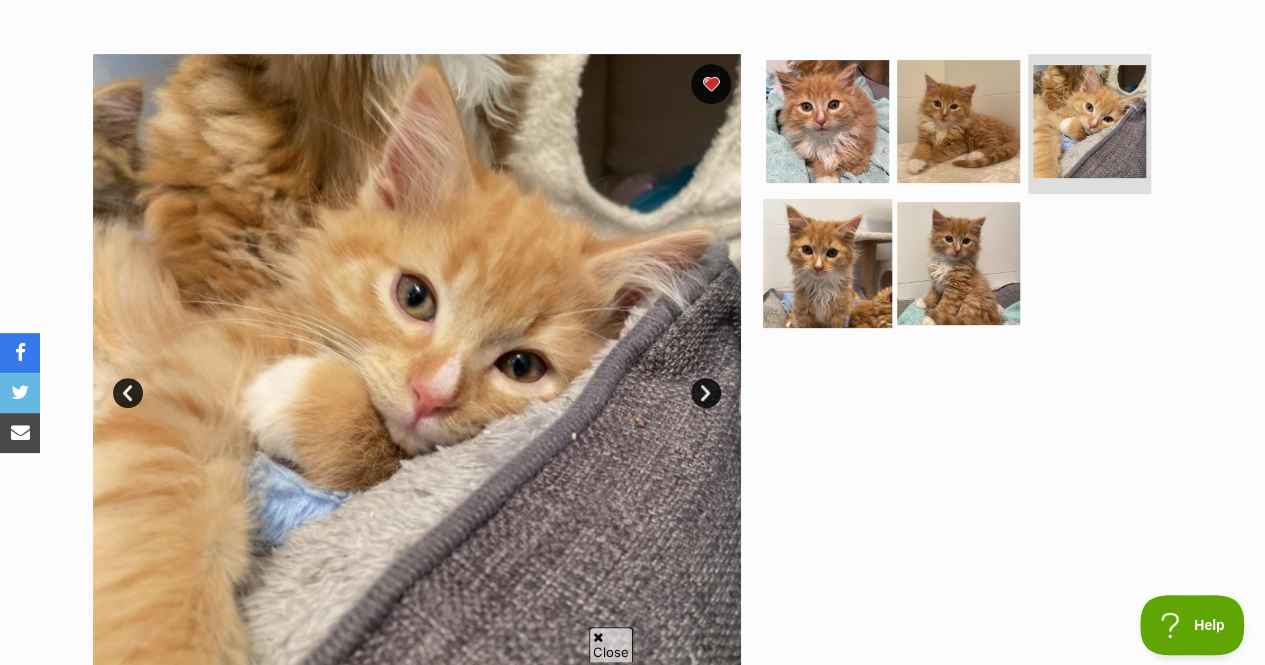 click at bounding box center [827, 262] 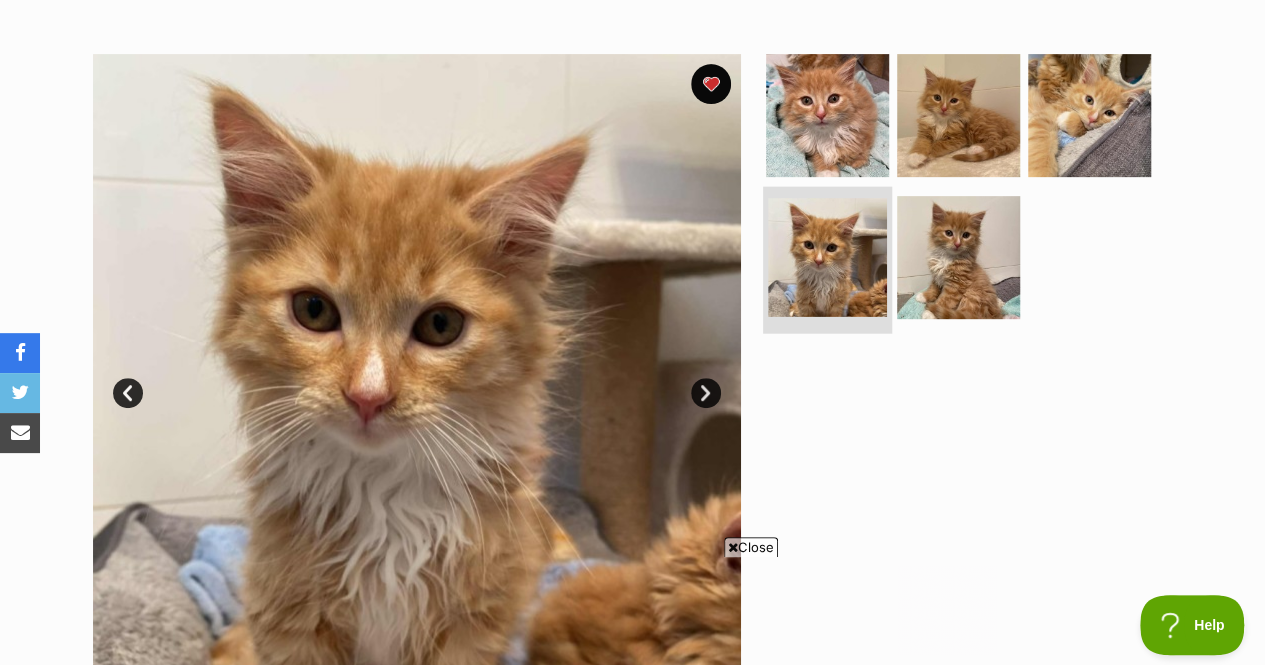 scroll, scrollTop: 0, scrollLeft: 0, axis: both 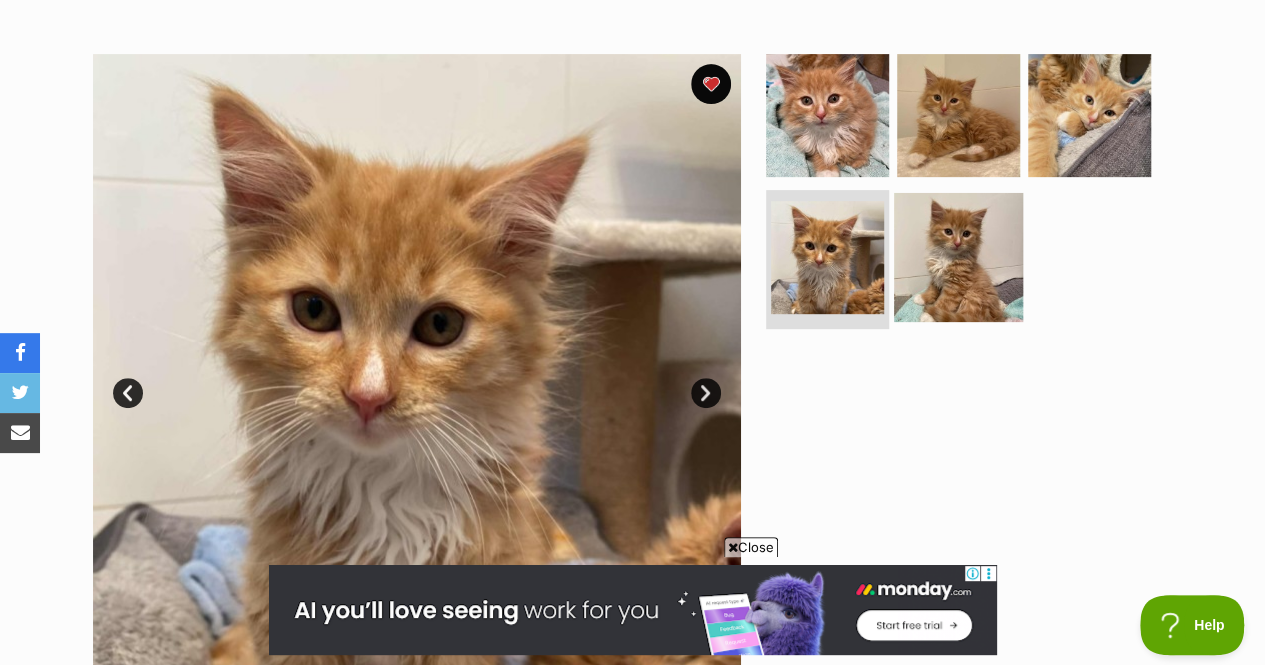 click at bounding box center [958, 256] 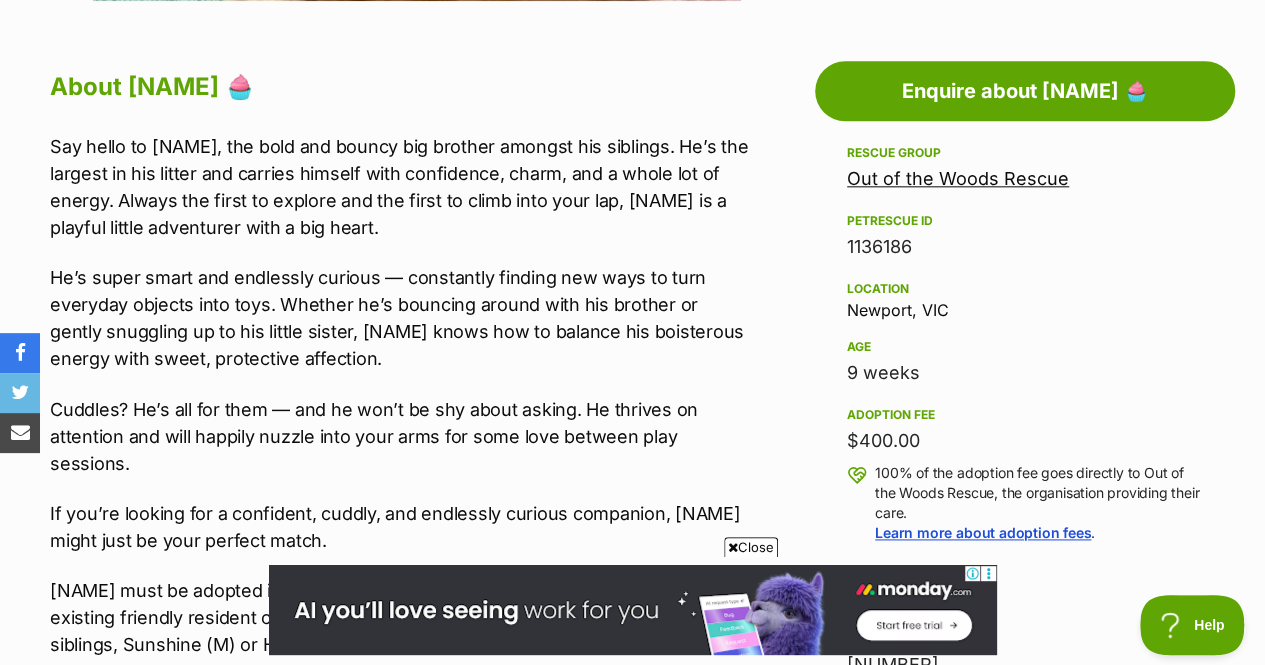 scroll, scrollTop: 0, scrollLeft: 0, axis: both 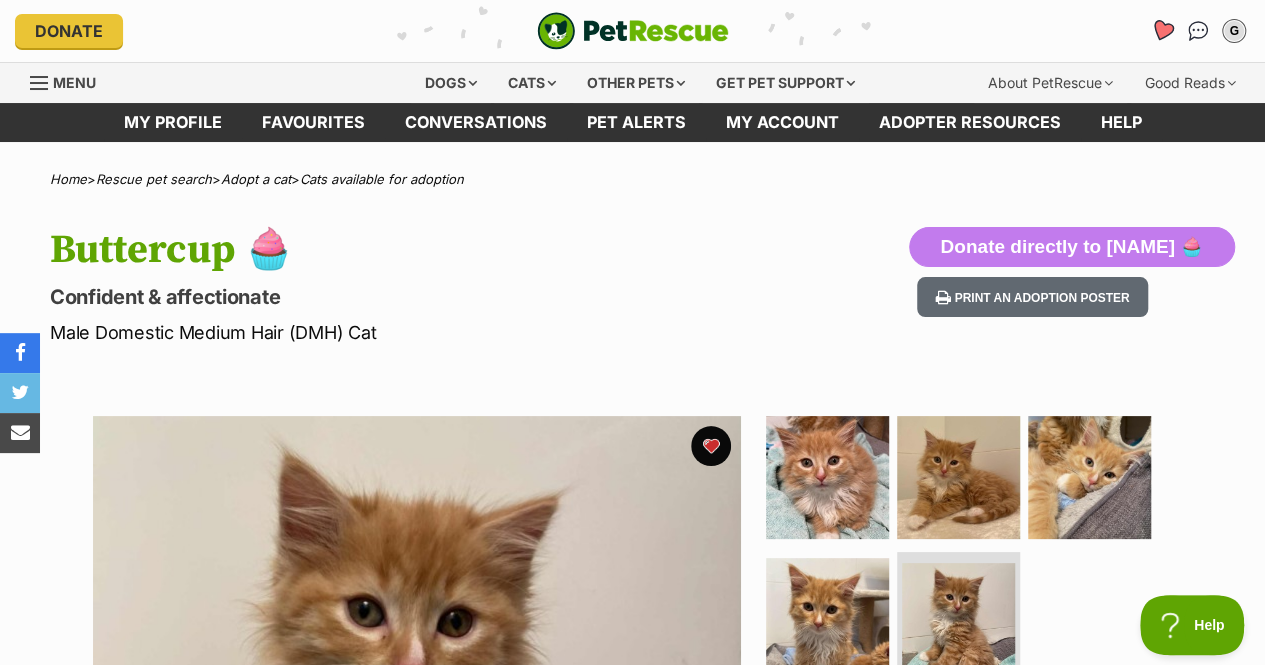 click 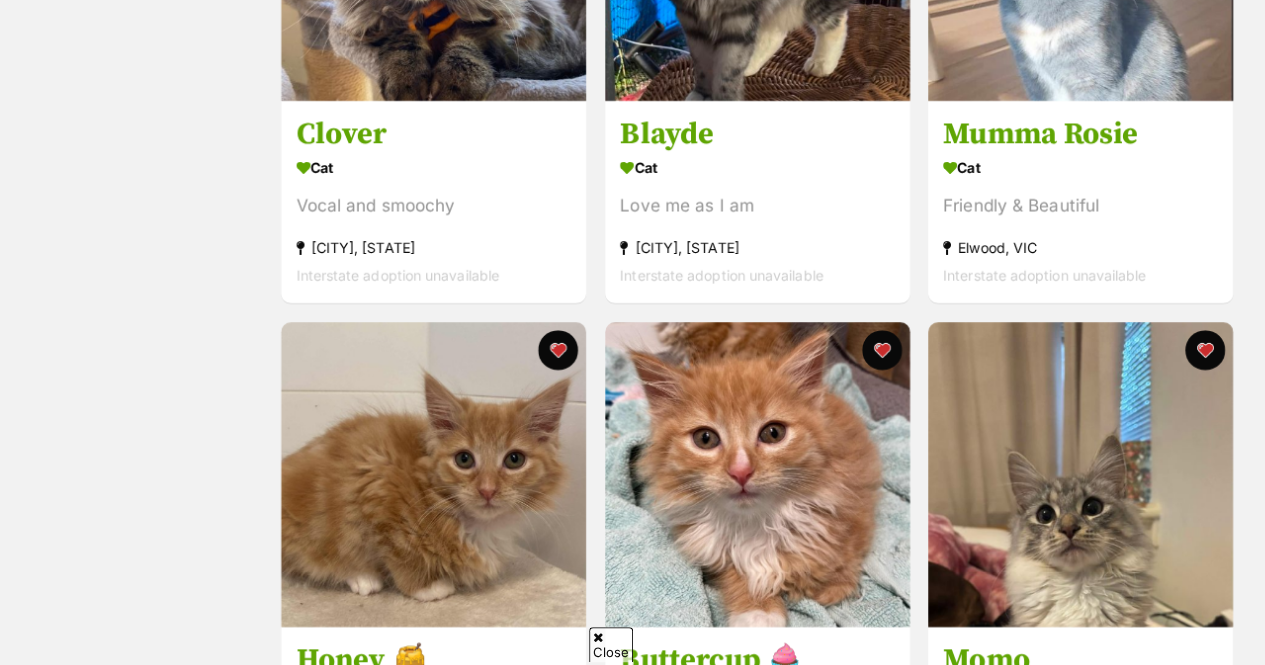 scroll, scrollTop: 0, scrollLeft: 0, axis: both 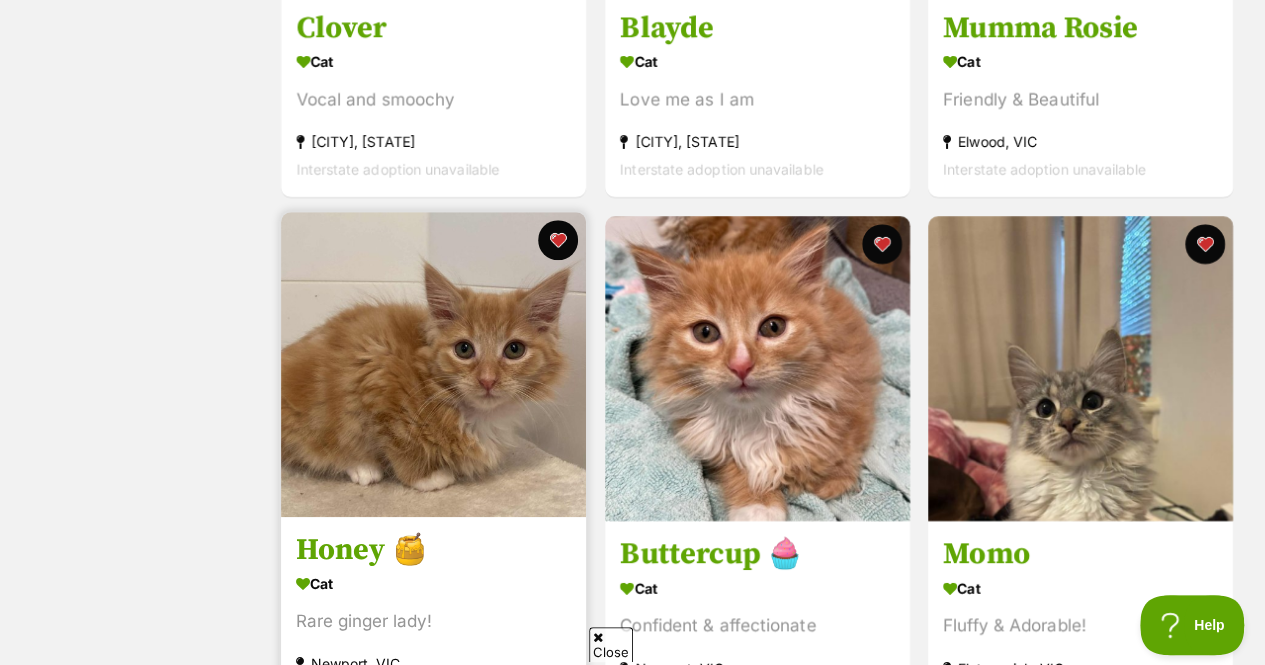 click at bounding box center (433, 364) 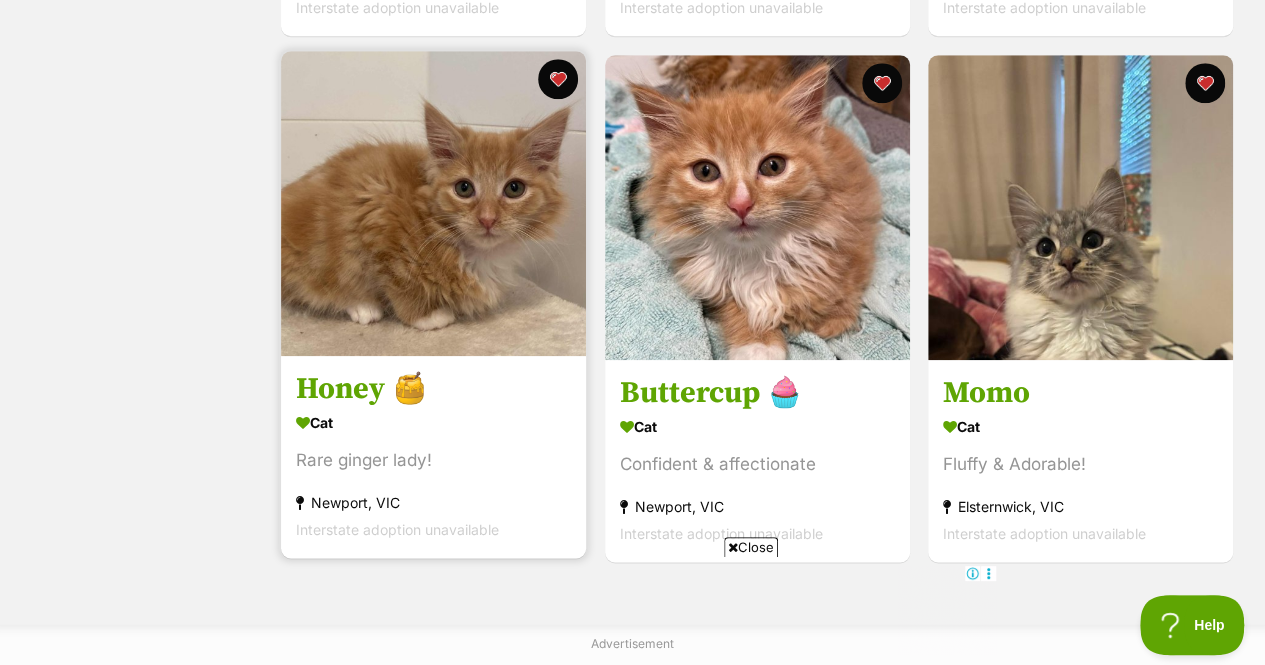 scroll, scrollTop: 884, scrollLeft: 0, axis: vertical 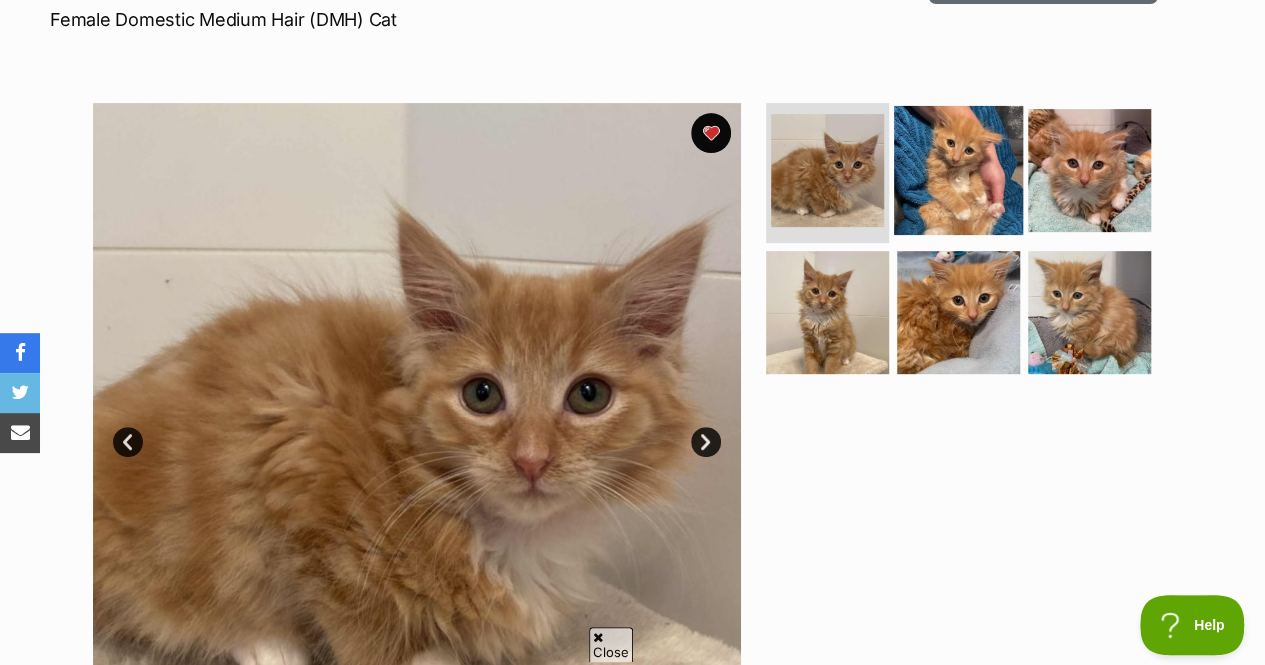 click at bounding box center [958, 170] 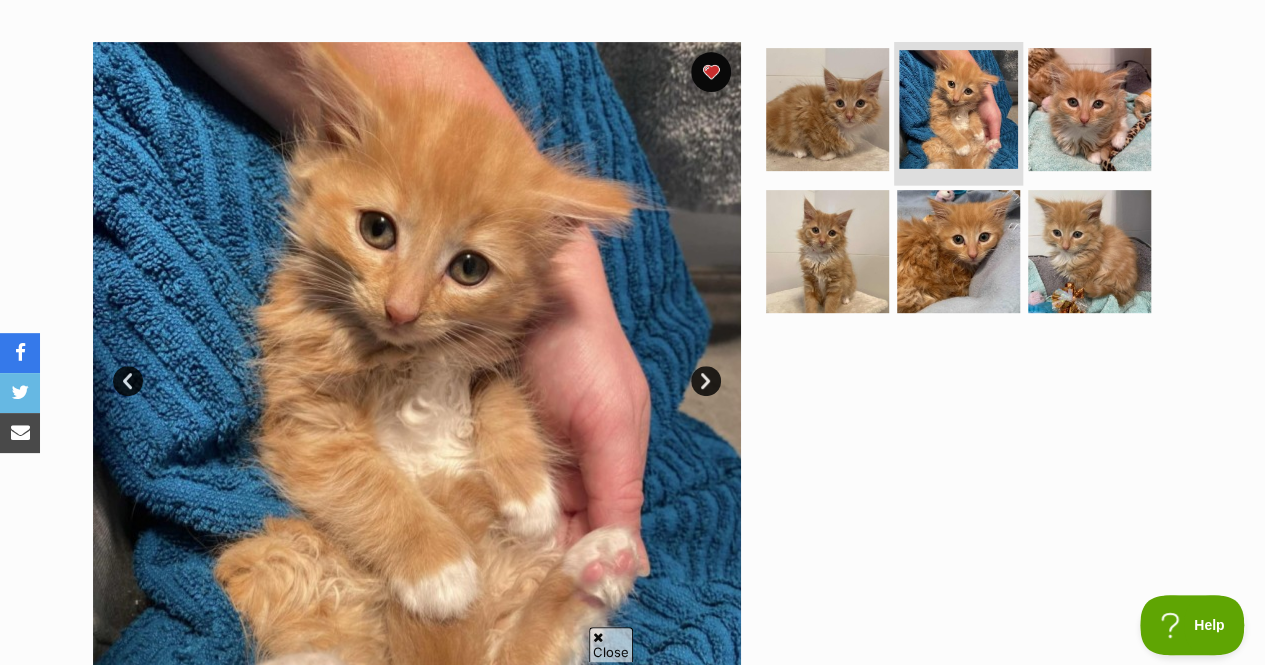 scroll, scrollTop: 379, scrollLeft: 0, axis: vertical 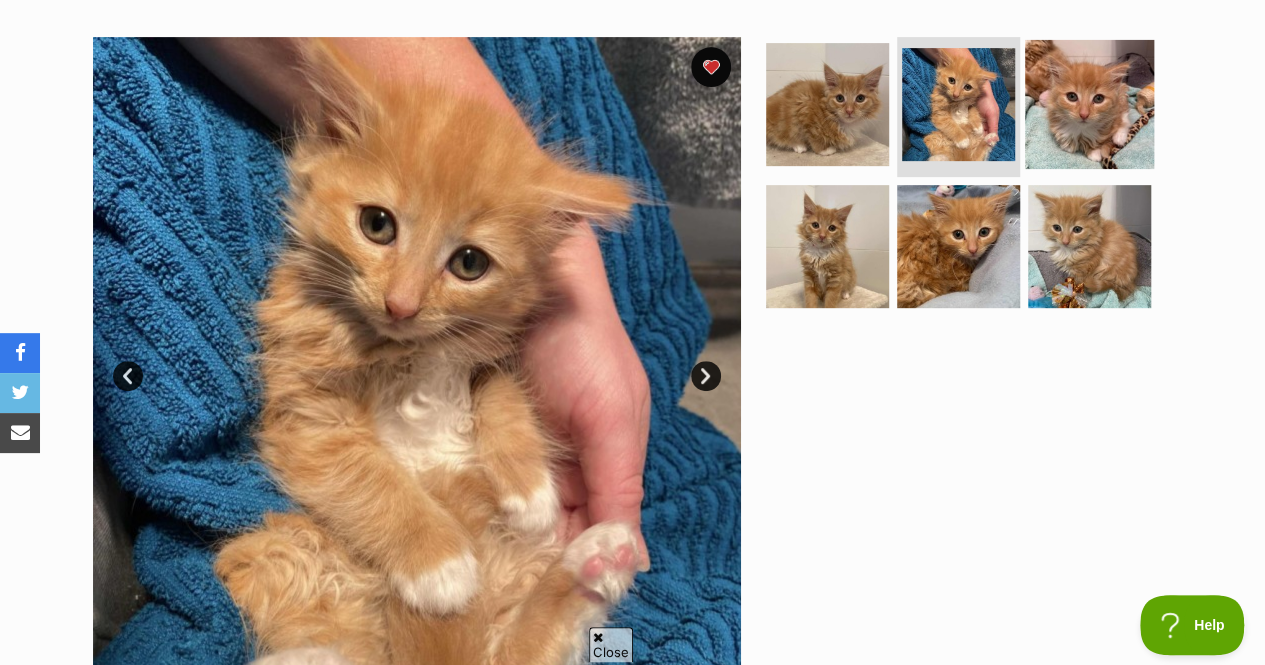 click at bounding box center [1089, 104] 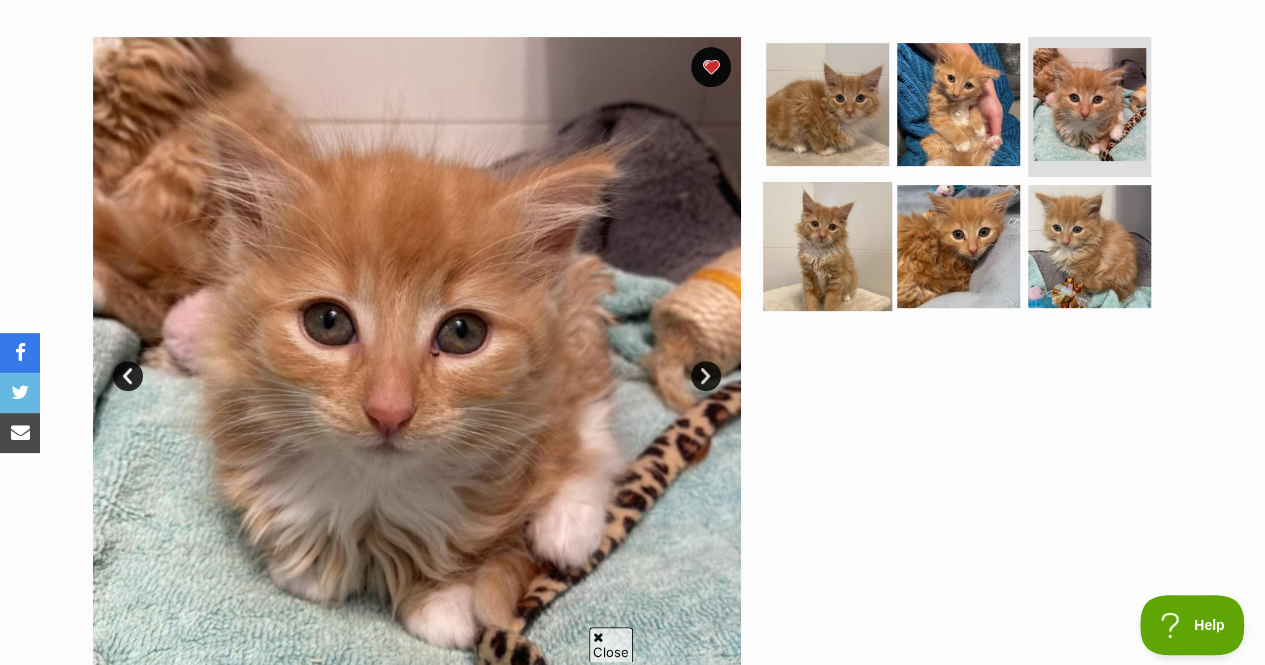 click at bounding box center (827, 245) 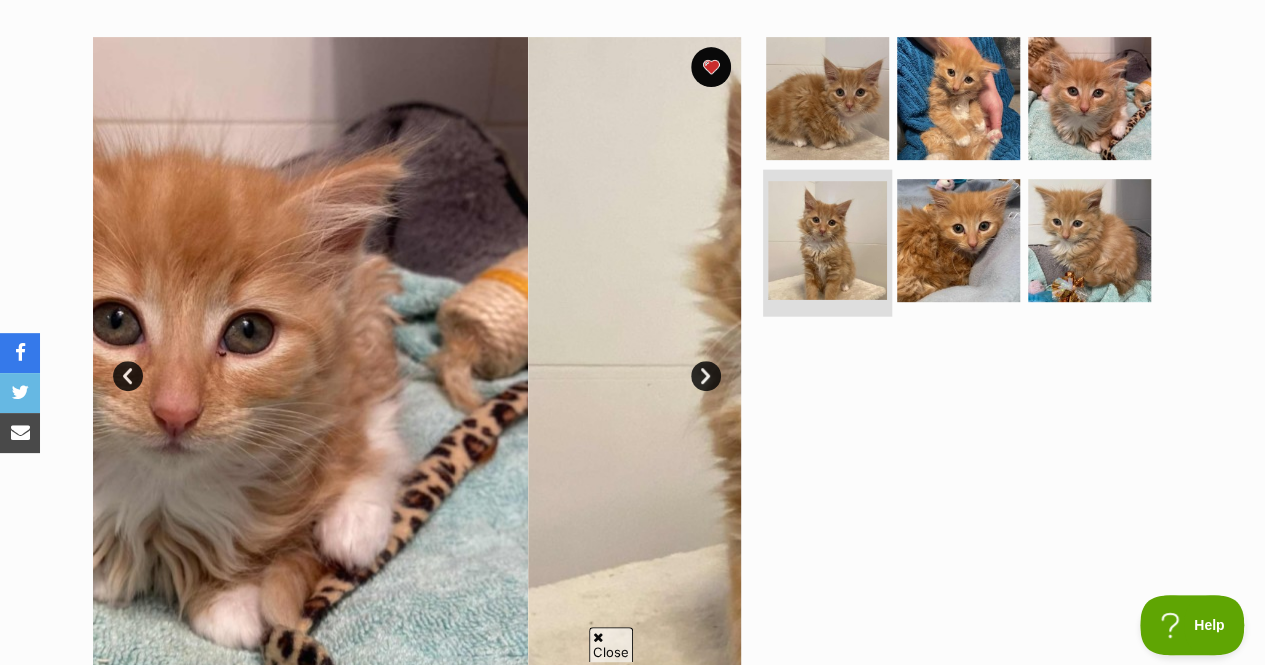 scroll, scrollTop: 0, scrollLeft: 0, axis: both 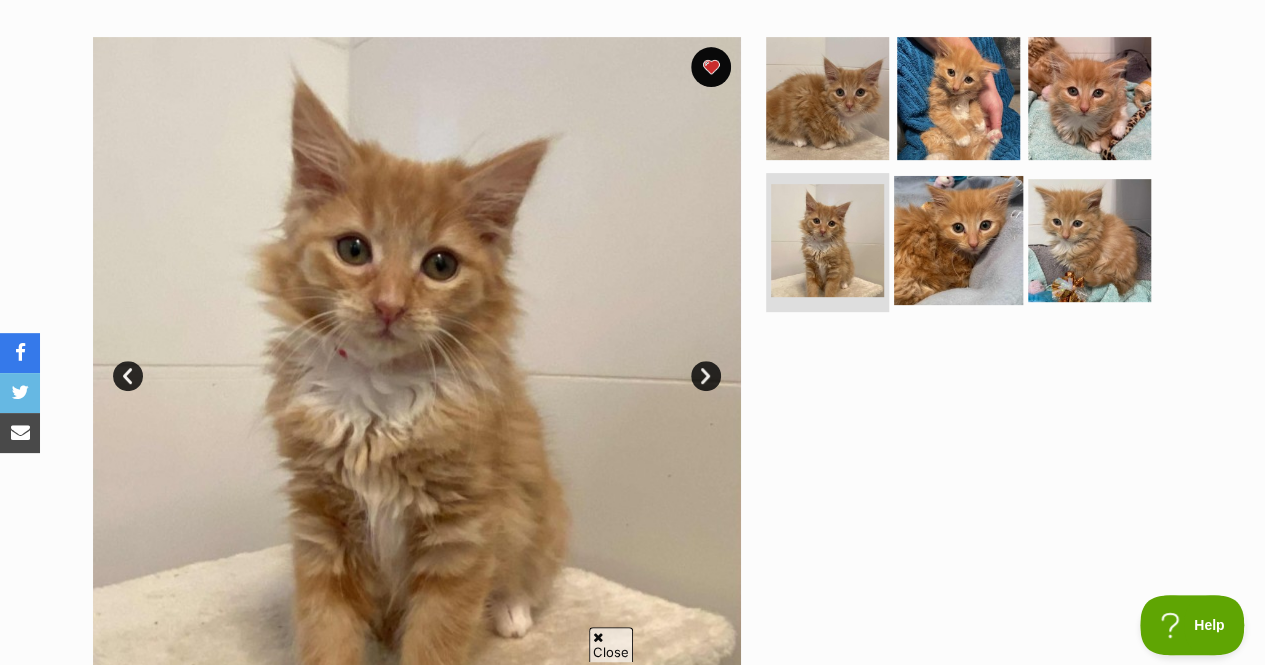 click at bounding box center [958, 239] 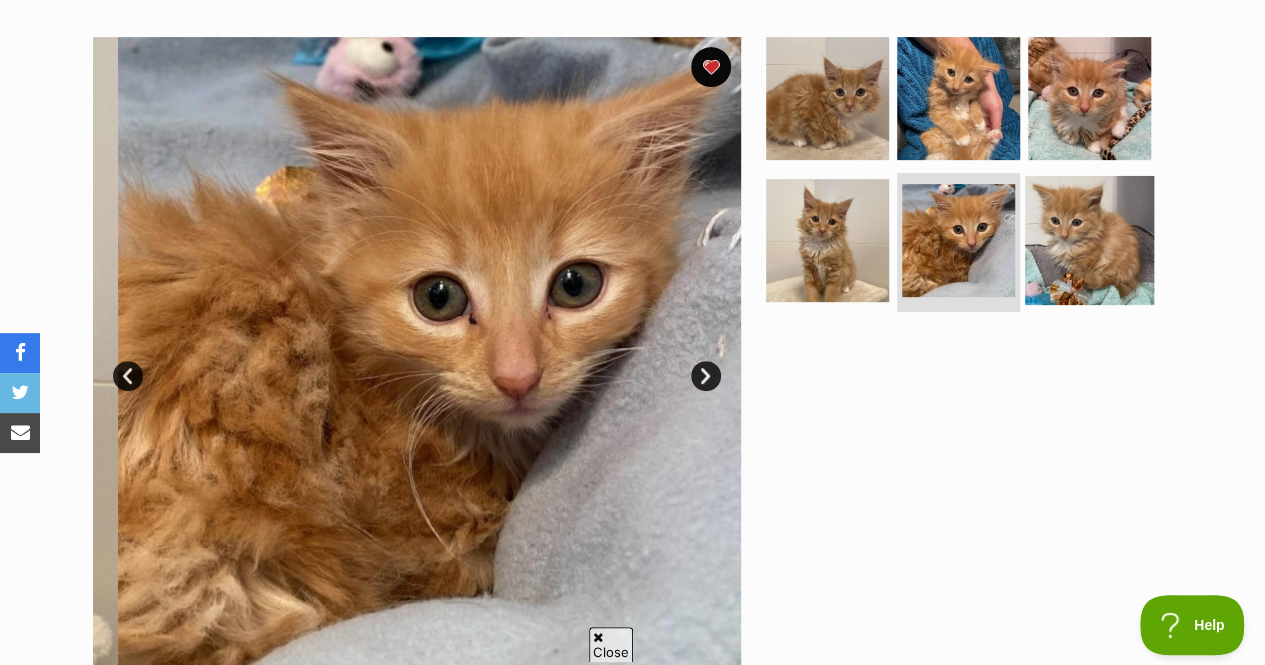 scroll, scrollTop: 0, scrollLeft: 0, axis: both 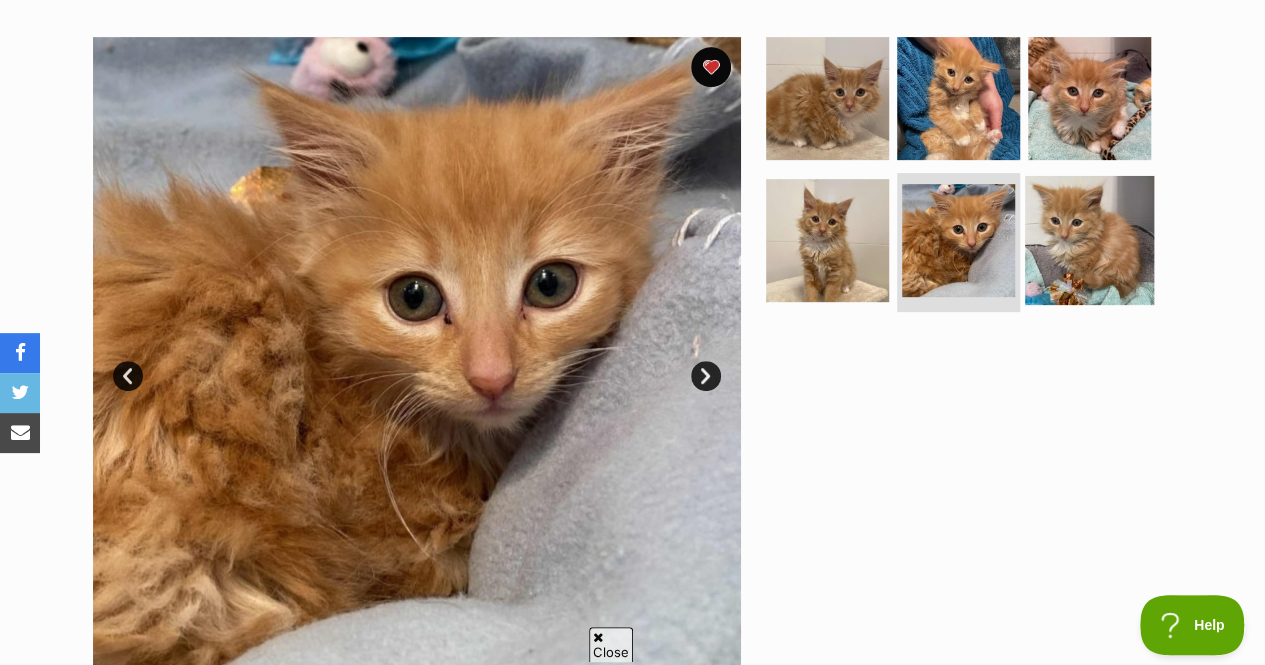 click at bounding box center [1089, 239] 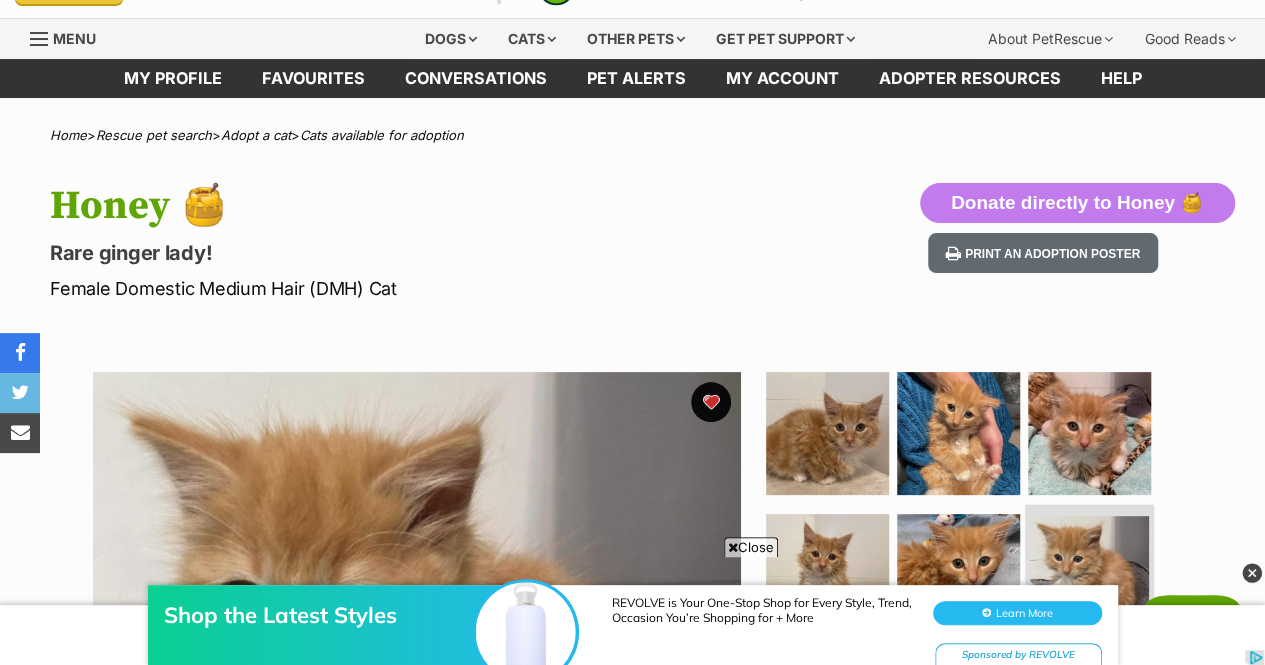 scroll, scrollTop: 0, scrollLeft: 0, axis: both 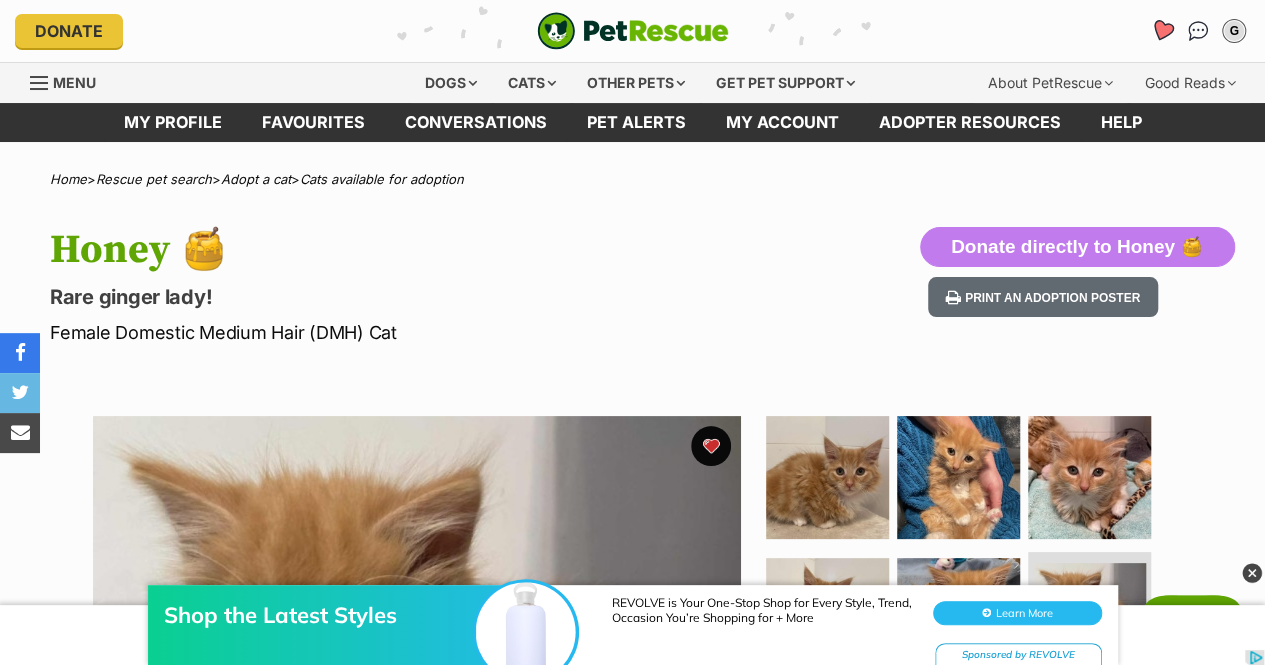 click 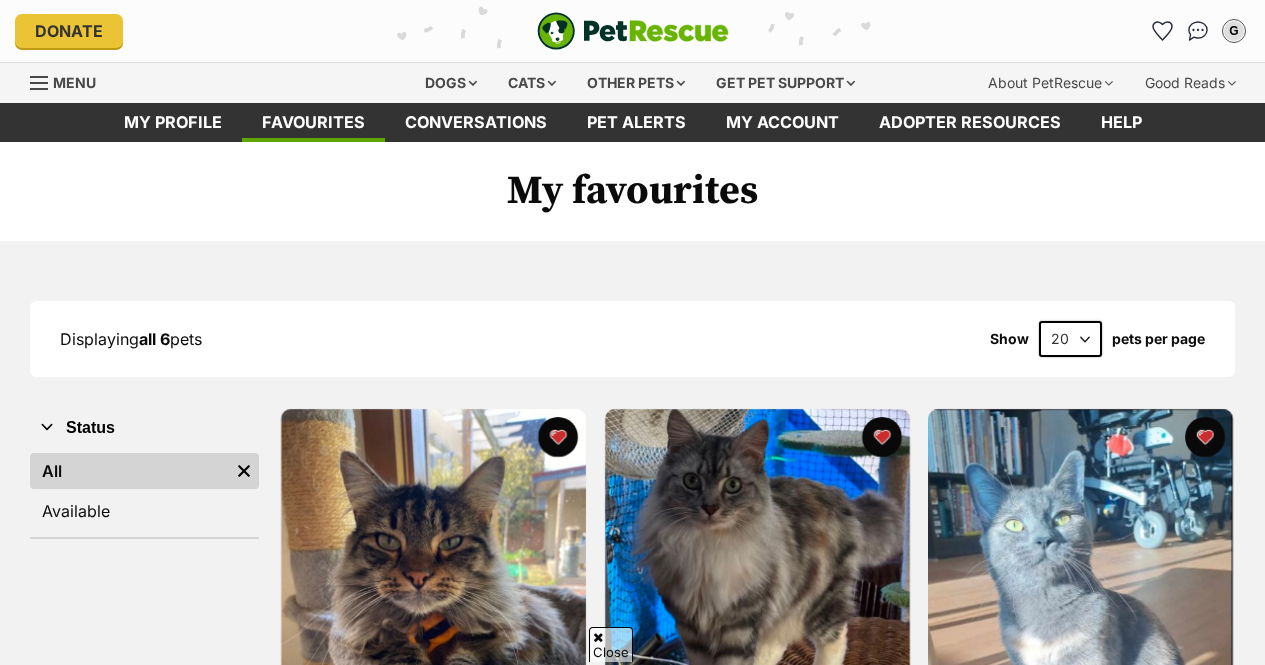 scroll, scrollTop: 743, scrollLeft: 0, axis: vertical 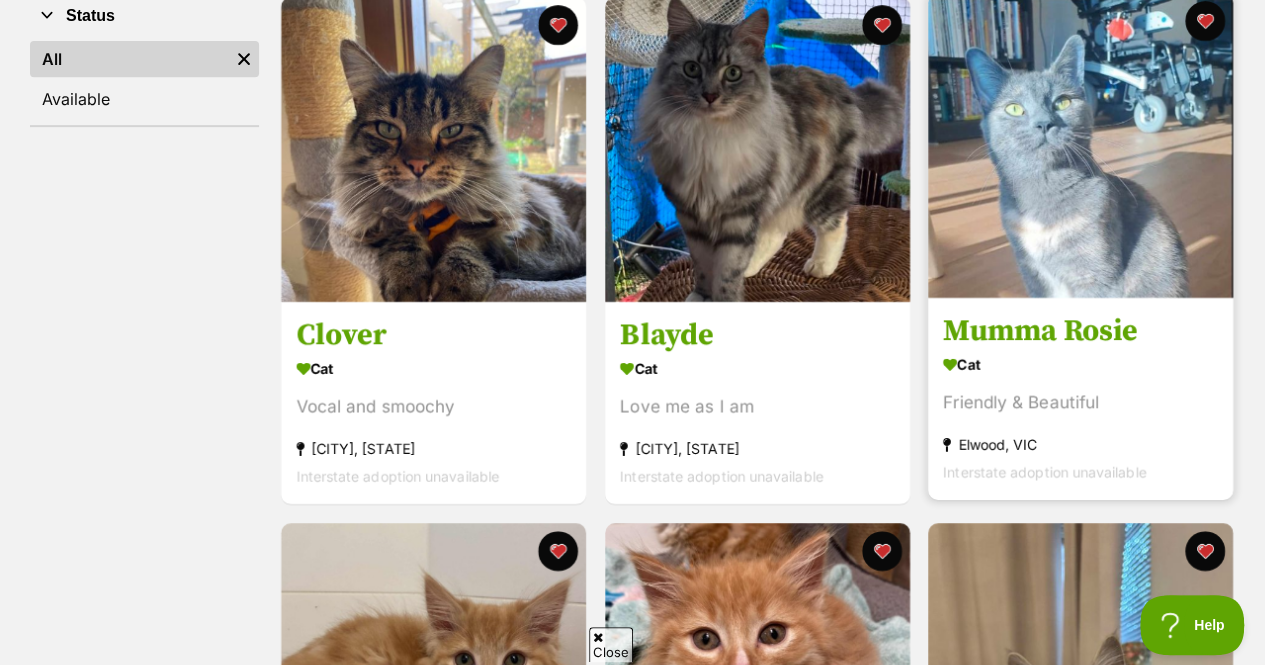 click at bounding box center [1080, 145] 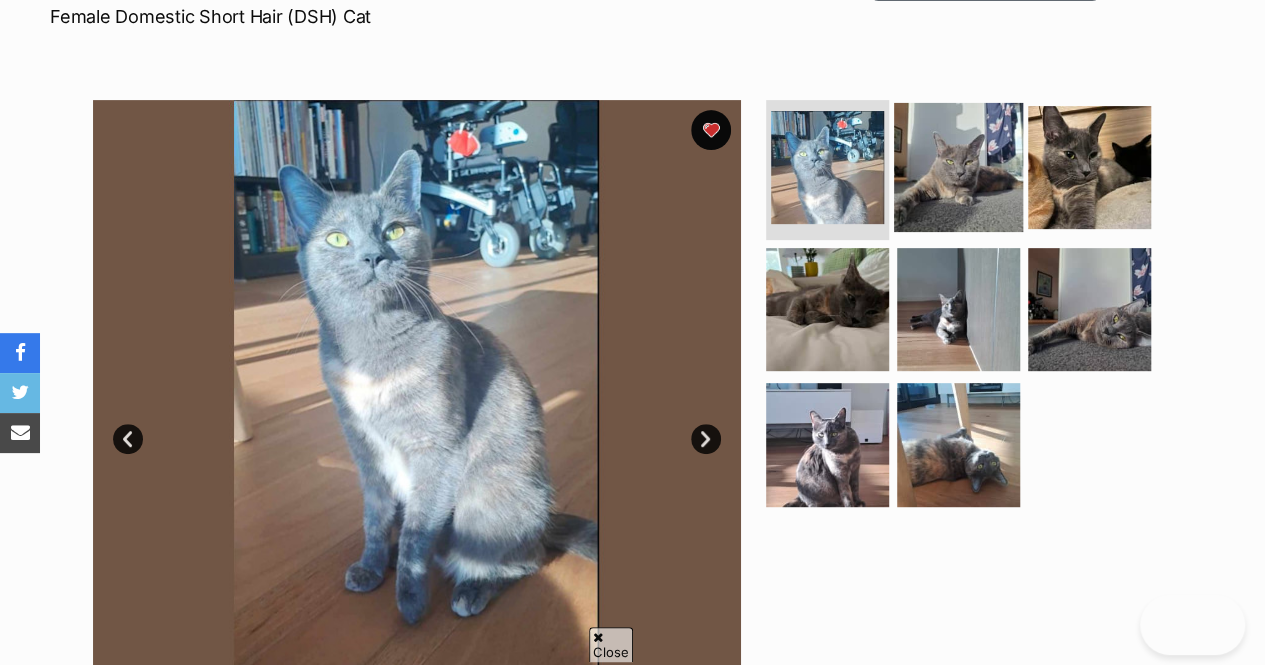 scroll, scrollTop: 316, scrollLeft: 0, axis: vertical 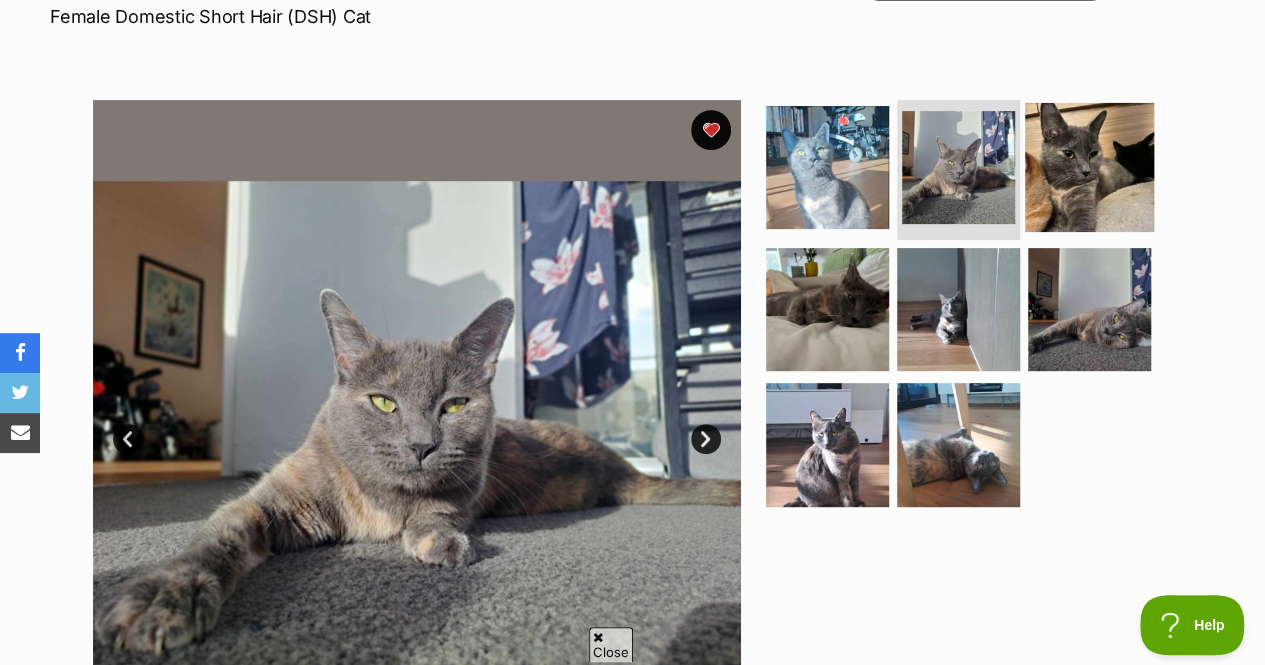 click at bounding box center [1089, 167] 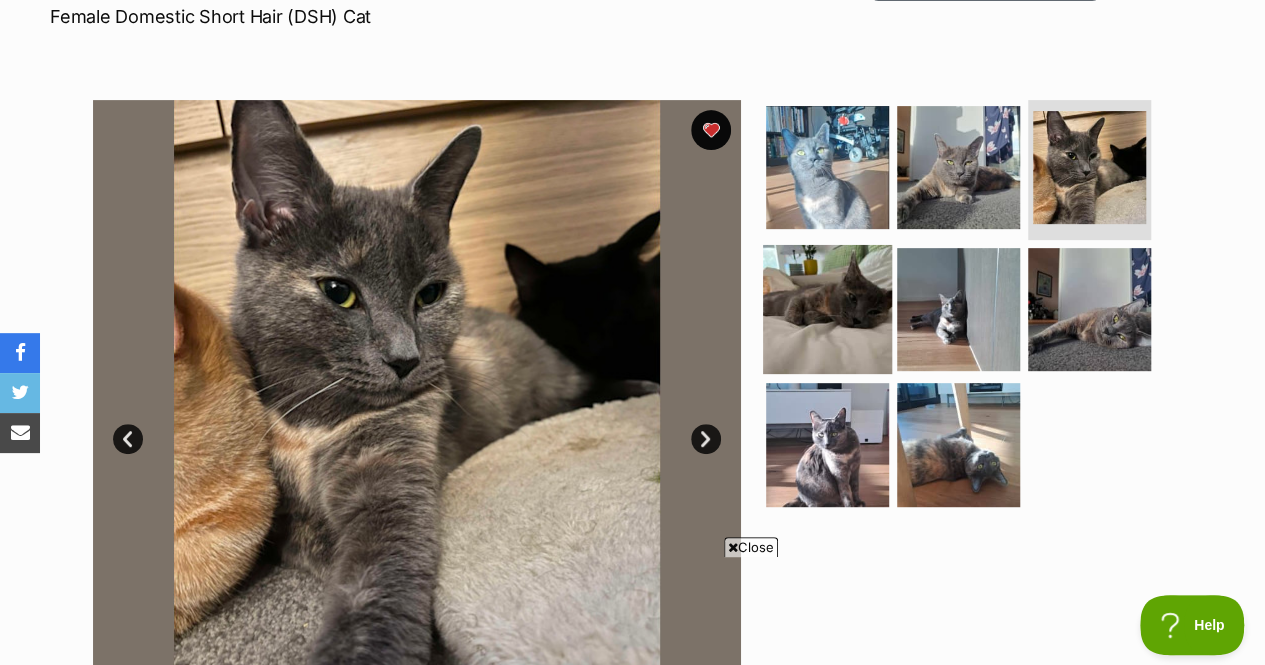 click at bounding box center [827, 308] 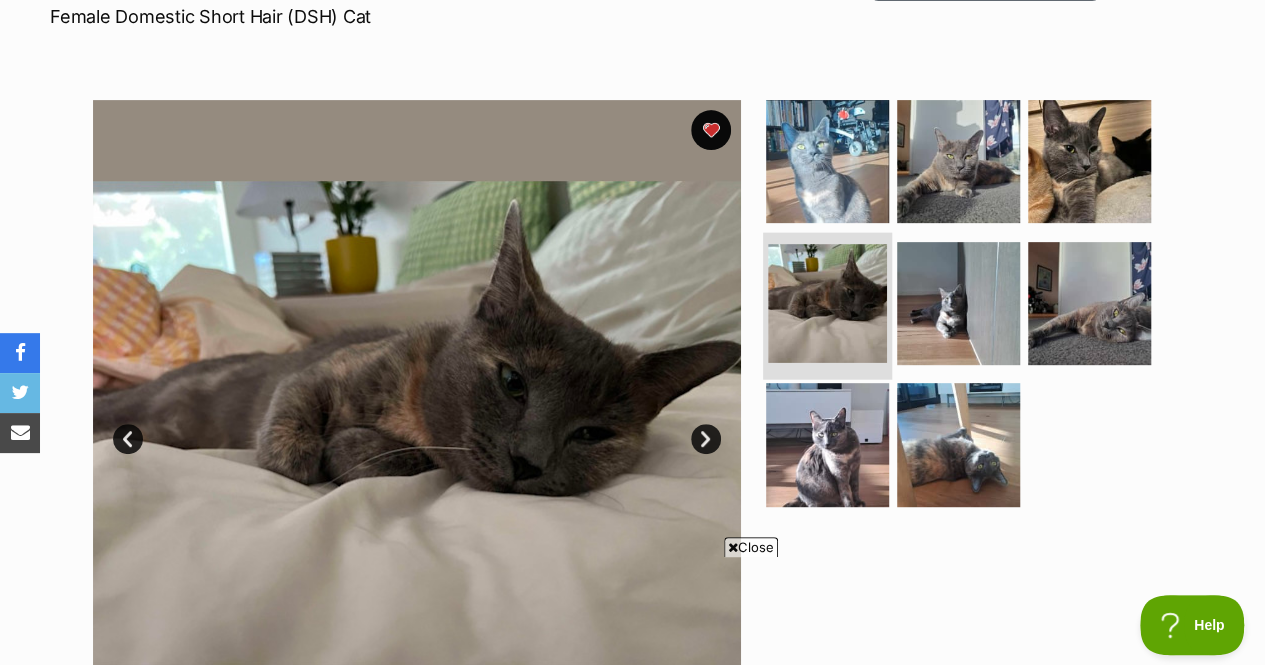 scroll, scrollTop: 0, scrollLeft: 0, axis: both 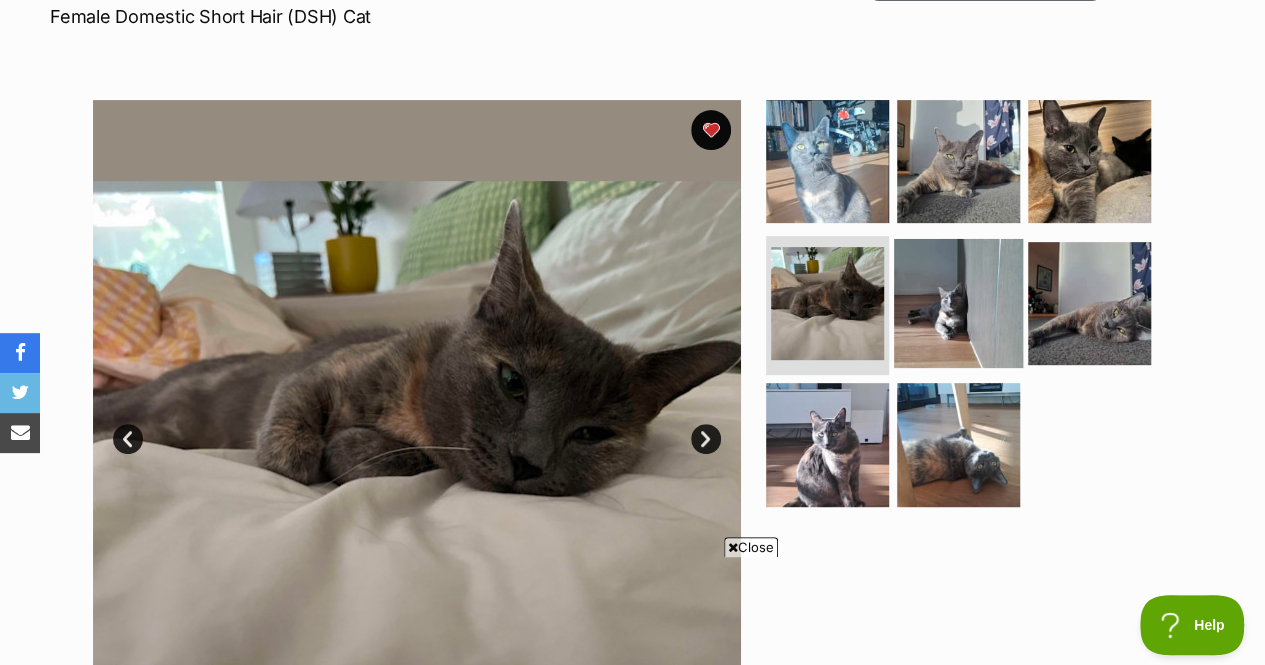 click at bounding box center [958, 302] 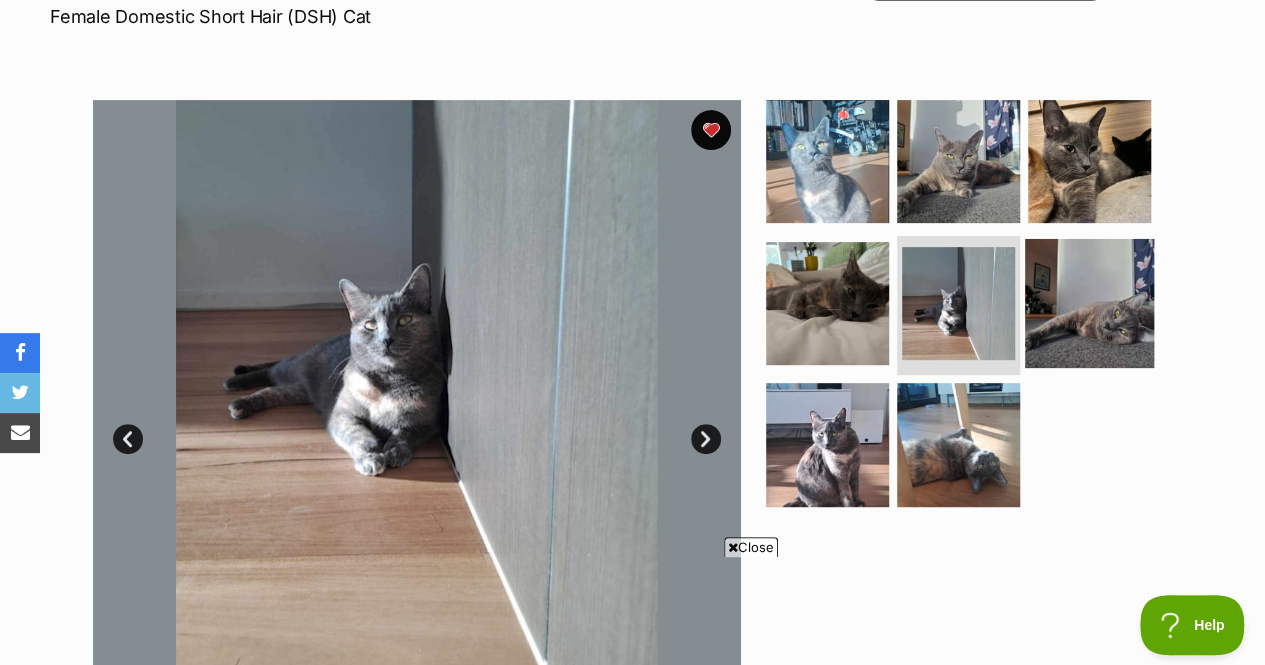 click at bounding box center [1089, 302] 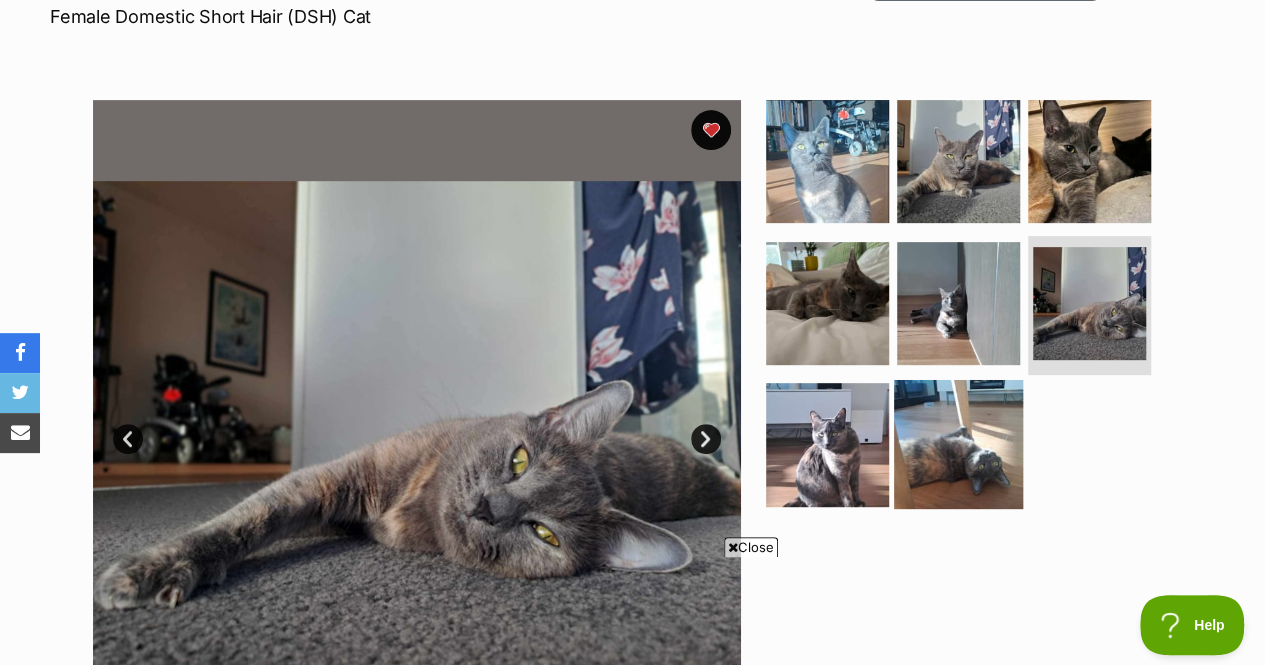 click at bounding box center (958, 444) 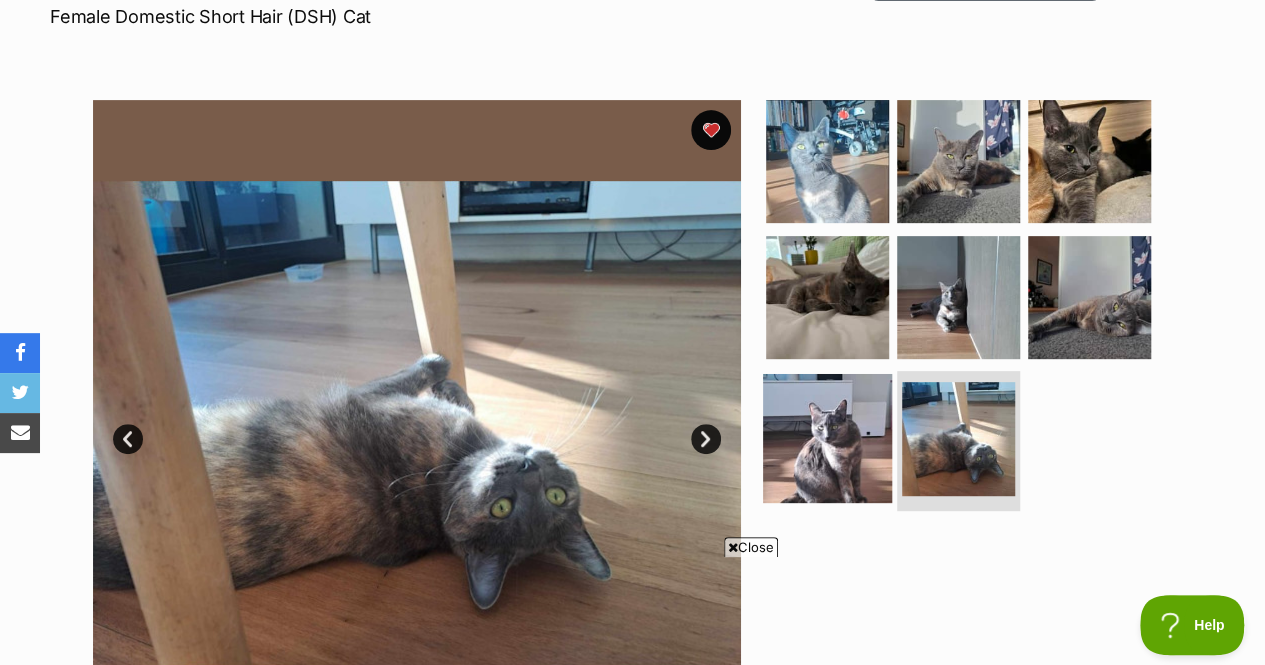 click at bounding box center [827, 438] 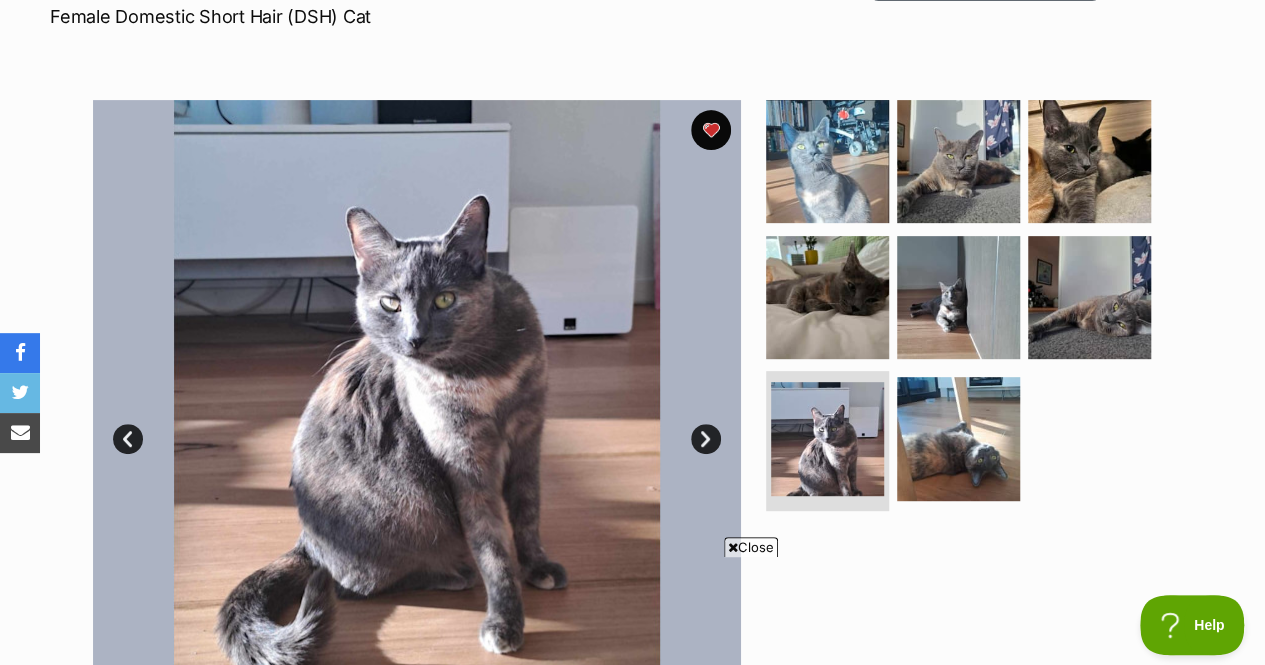 drag, startPoint x: 867, startPoint y: 134, endPoint x: 1217, endPoint y: 492, distance: 500.66357 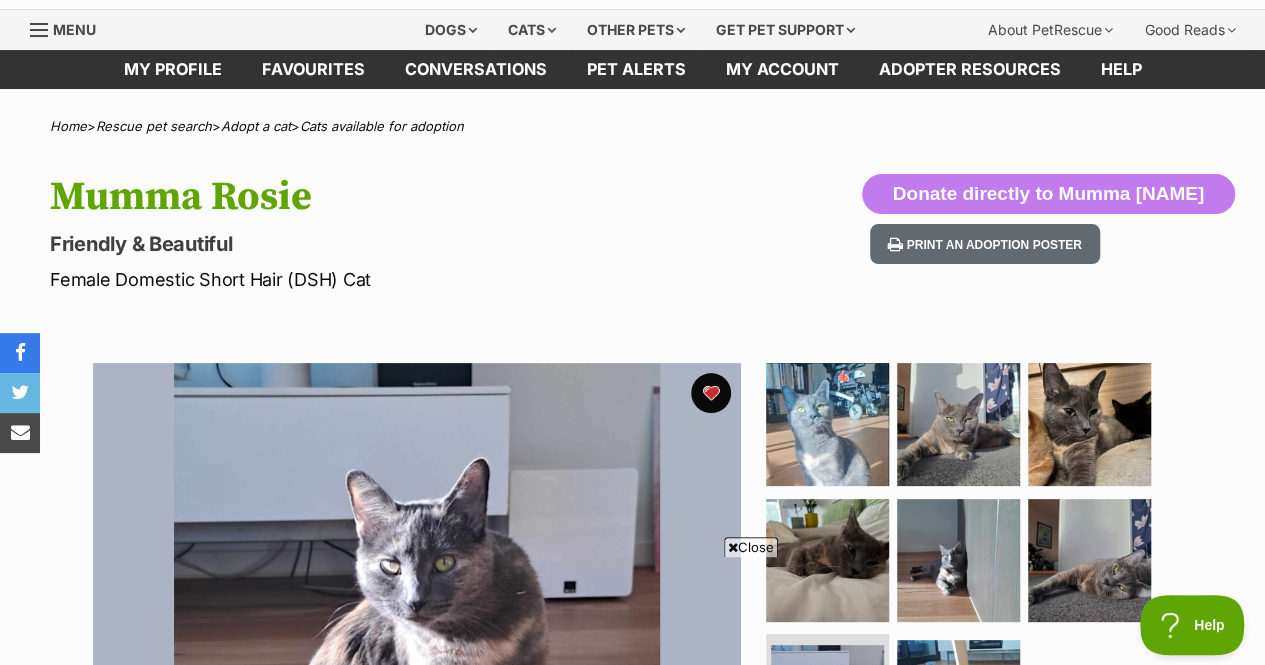 scroll, scrollTop: 52, scrollLeft: 0, axis: vertical 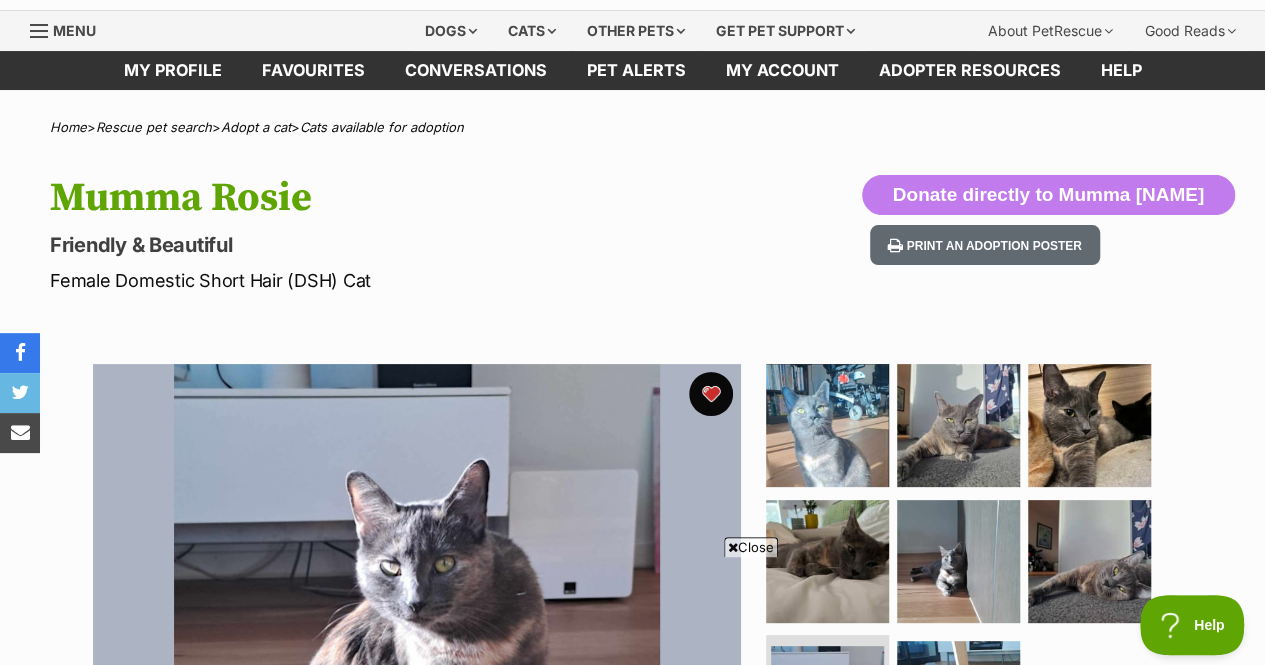 click at bounding box center (711, 394) 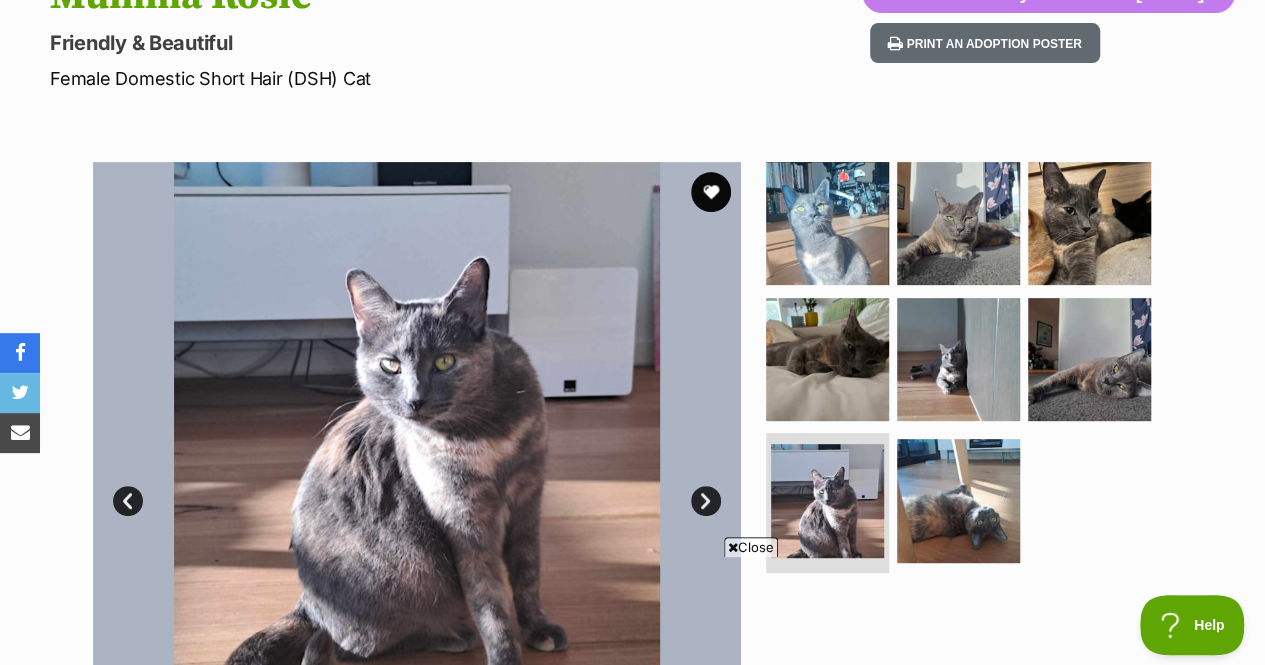 scroll, scrollTop: 0, scrollLeft: 0, axis: both 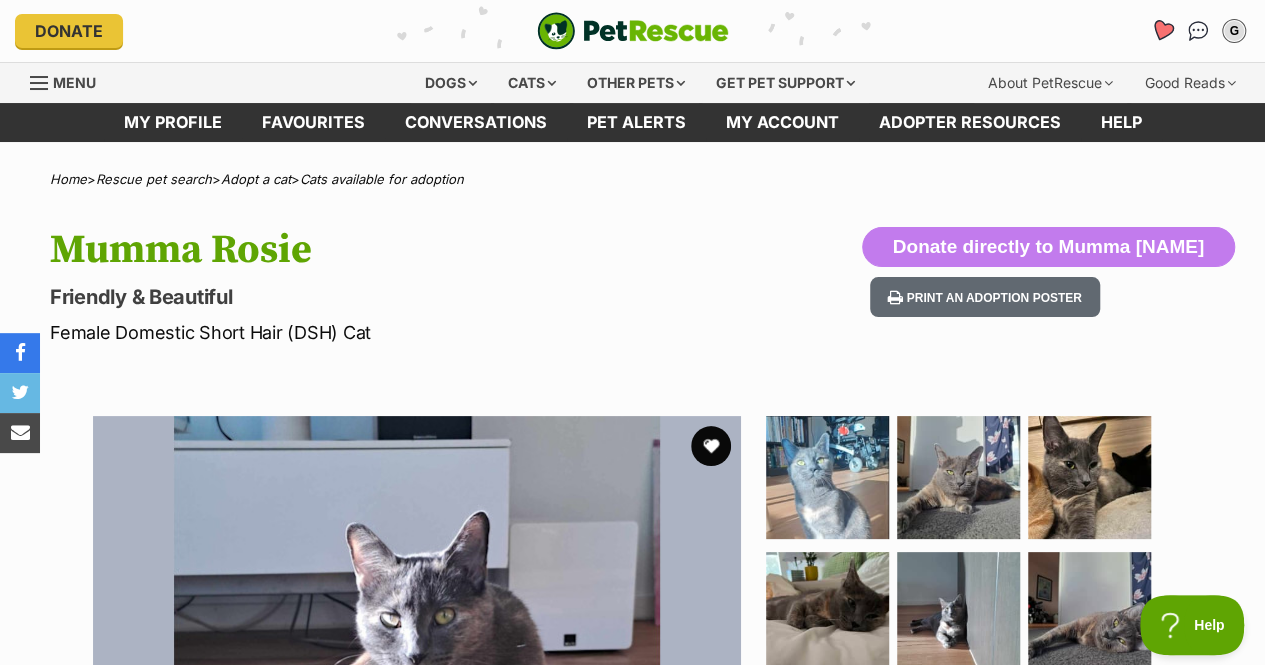 click 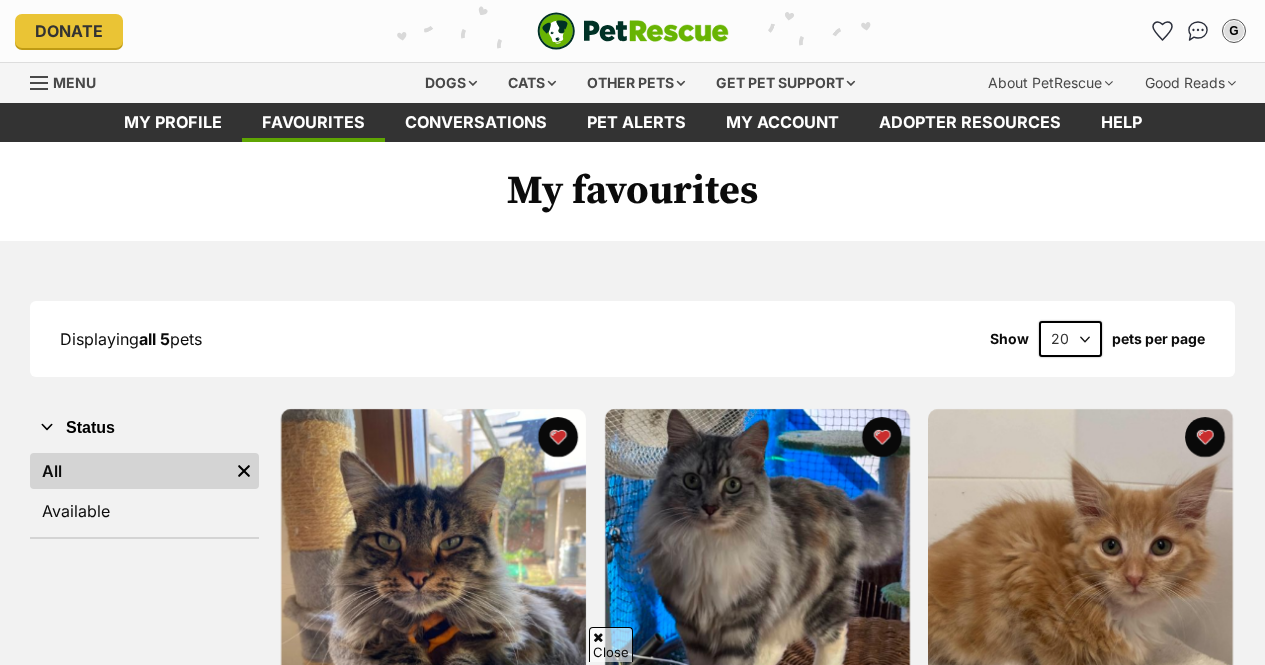 scroll, scrollTop: 218, scrollLeft: 0, axis: vertical 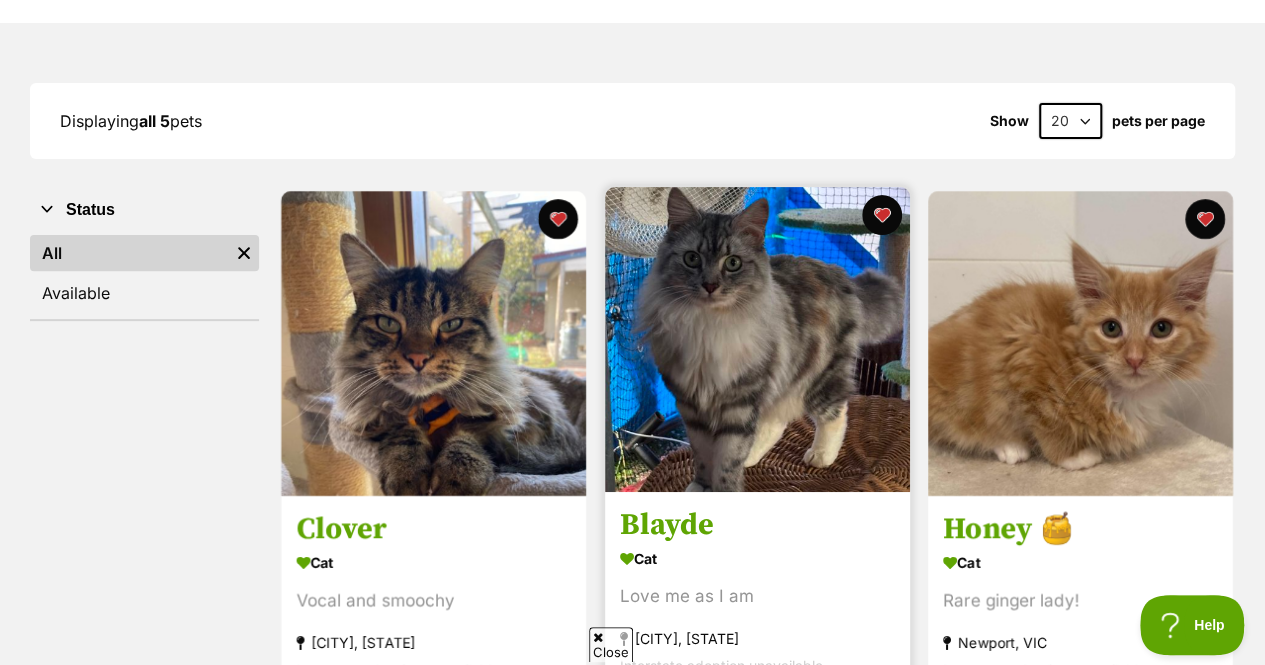 click at bounding box center [757, 339] 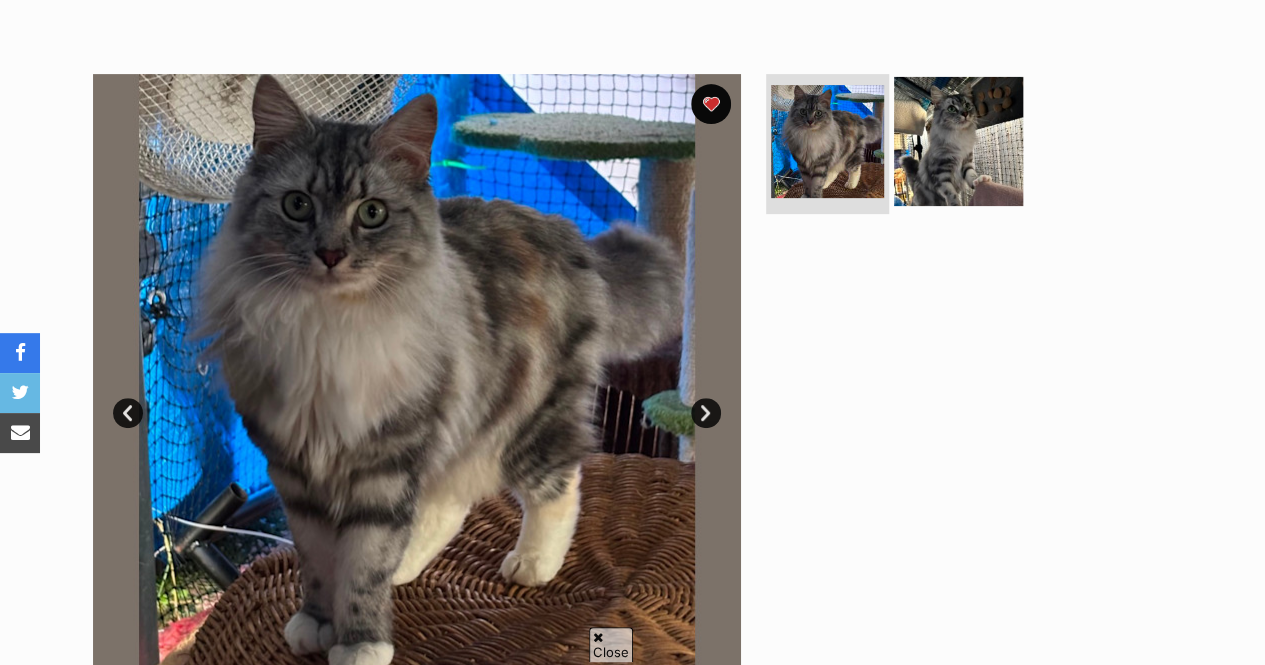 click at bounding box center (958, 141) 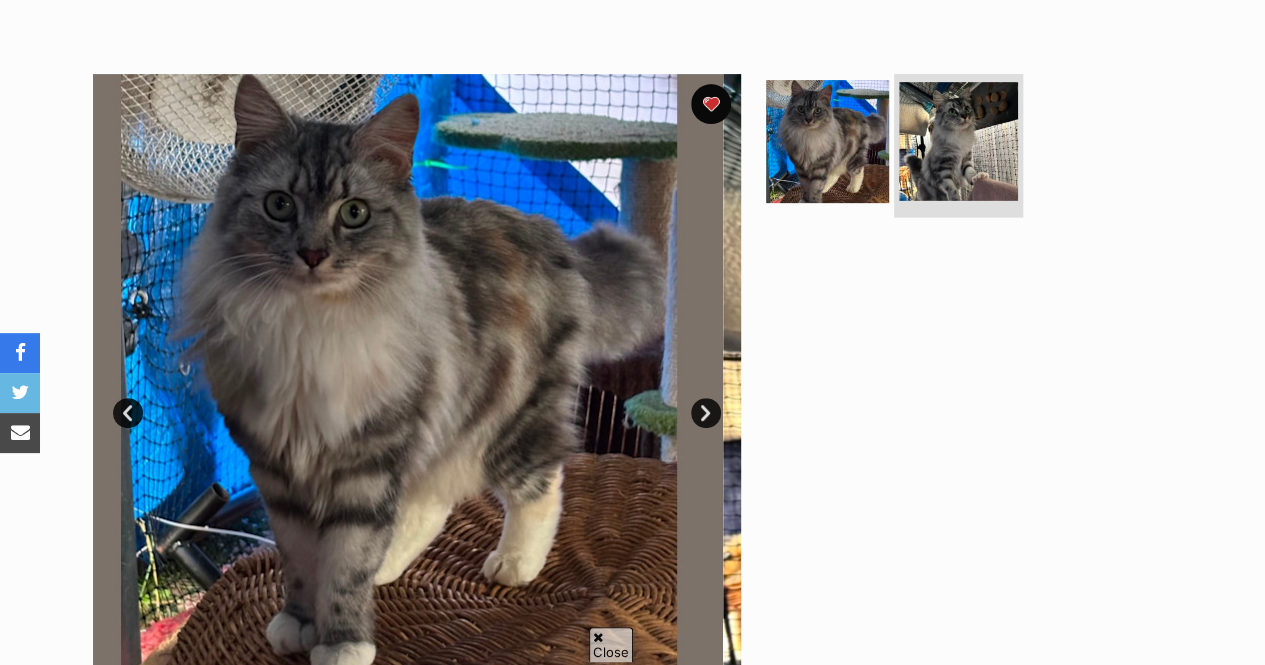 scroll, scrollTop: 342, scrollLeft: 0, axis: vertical 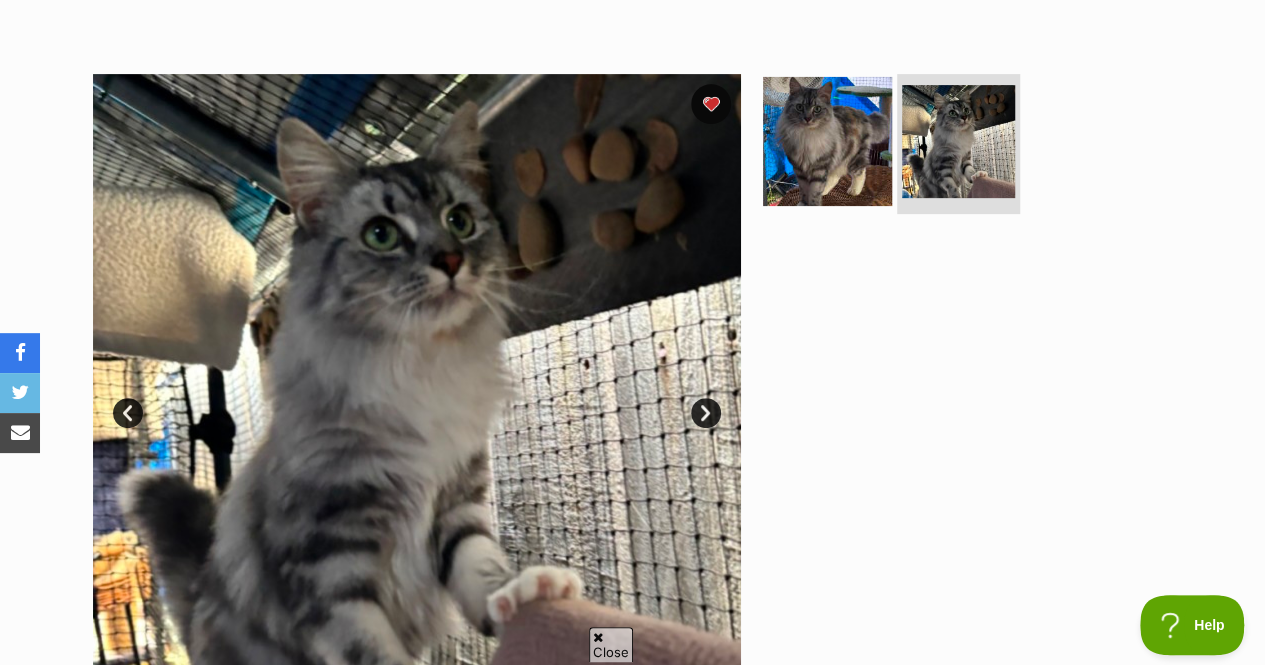 click at bounding box center (827, 141) 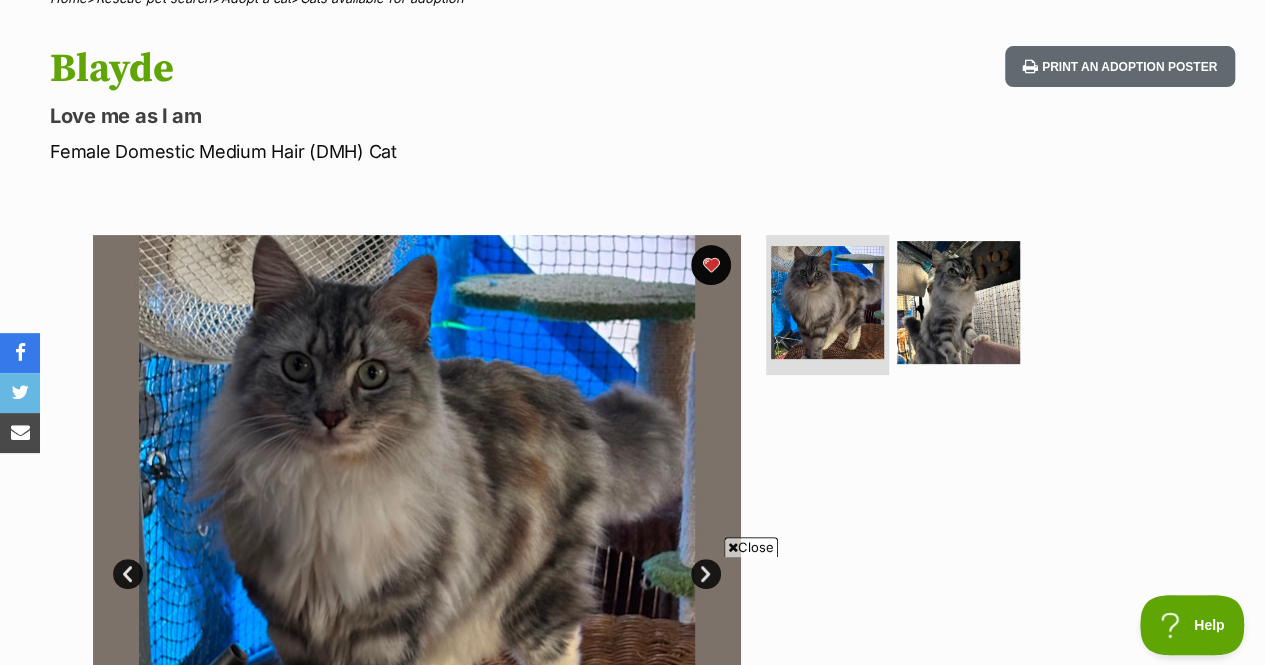 scroll, scrollTop: 149, scrollLeft: 0, axis: vertical 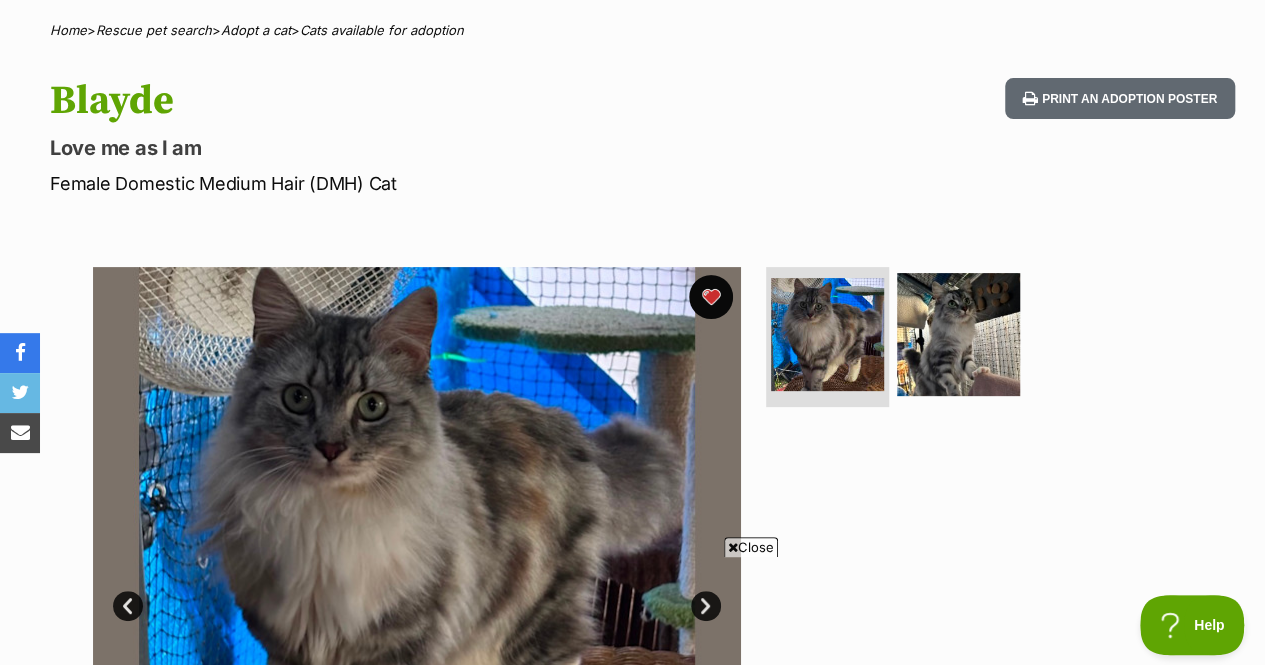 click at bounding box center [711, 297] 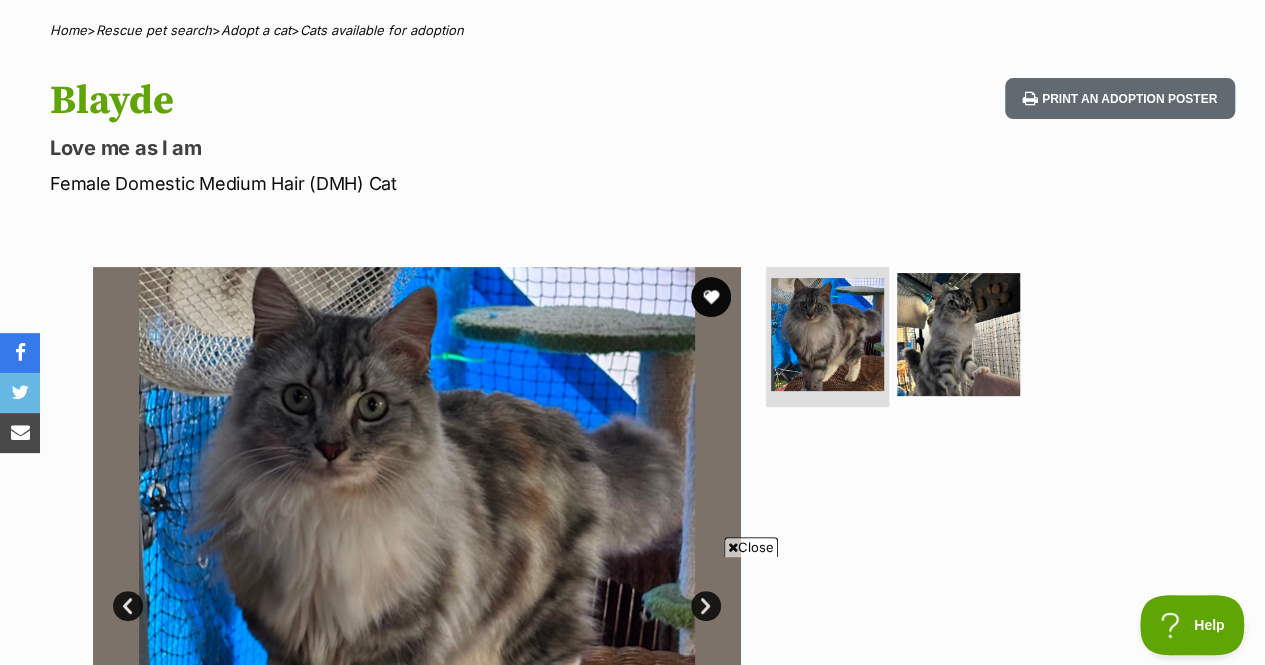 scroll, scrollTop: 0, scrollLeft: 0, axis: both 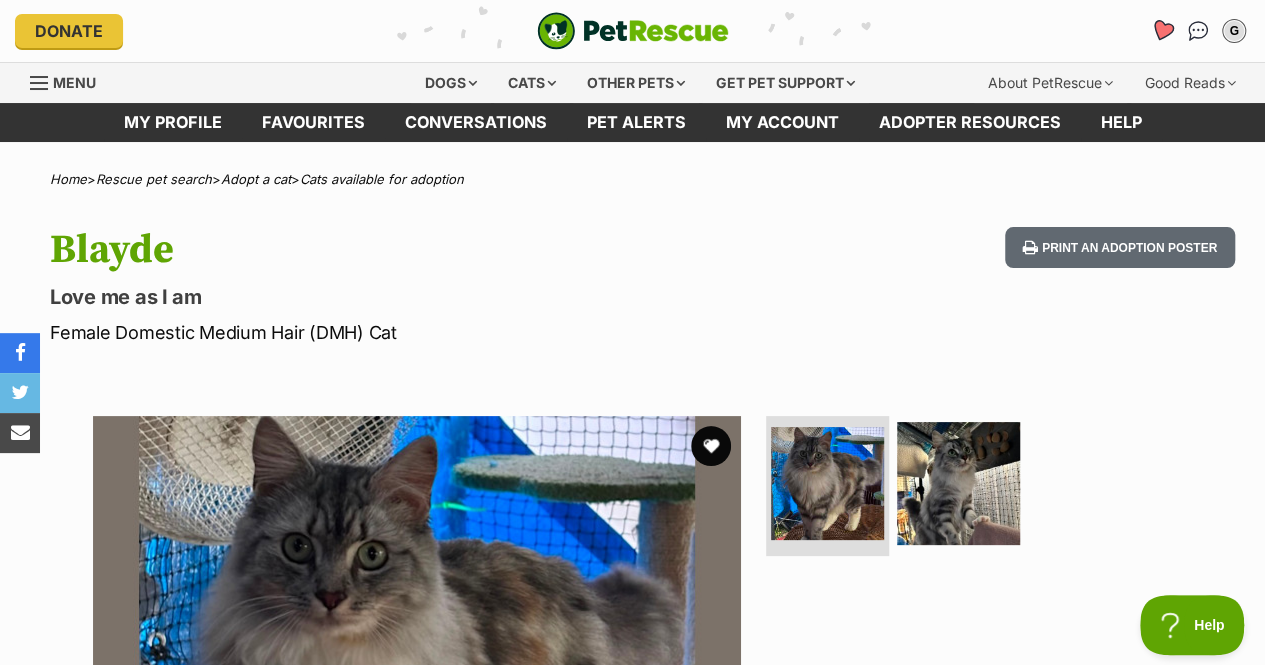 click 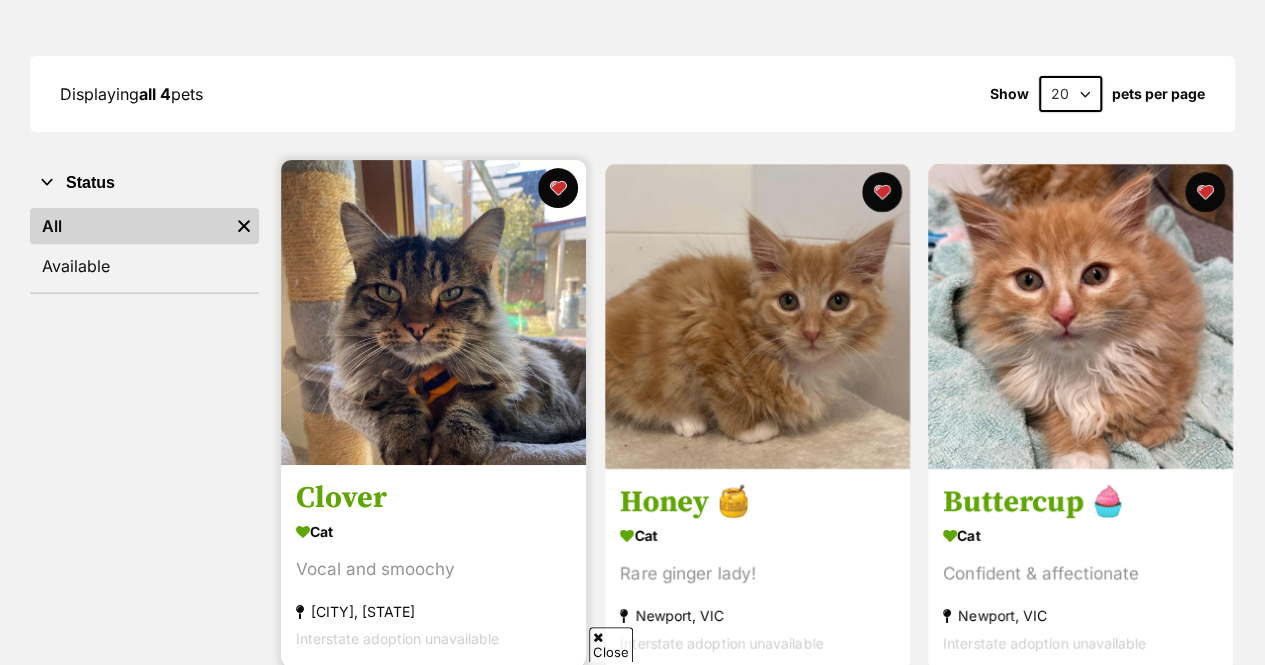 scroll, scrollTop: 0, scrollLeft: 0, axis: both 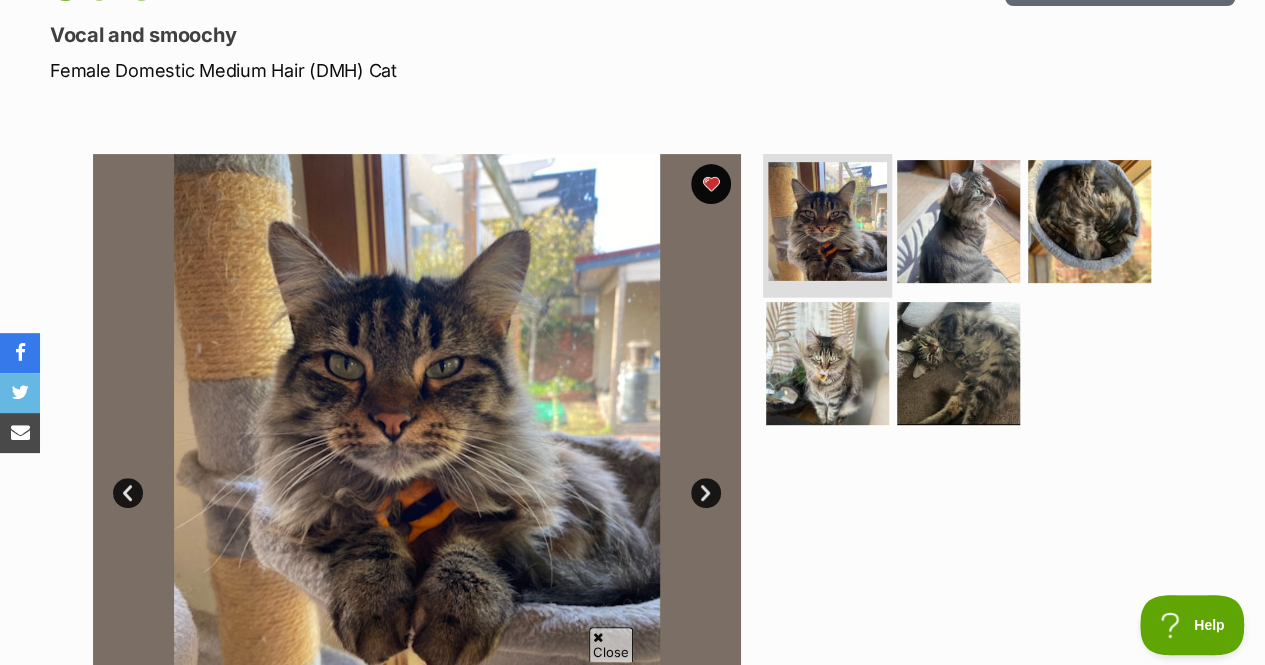 click at bounding box center (827, 221) 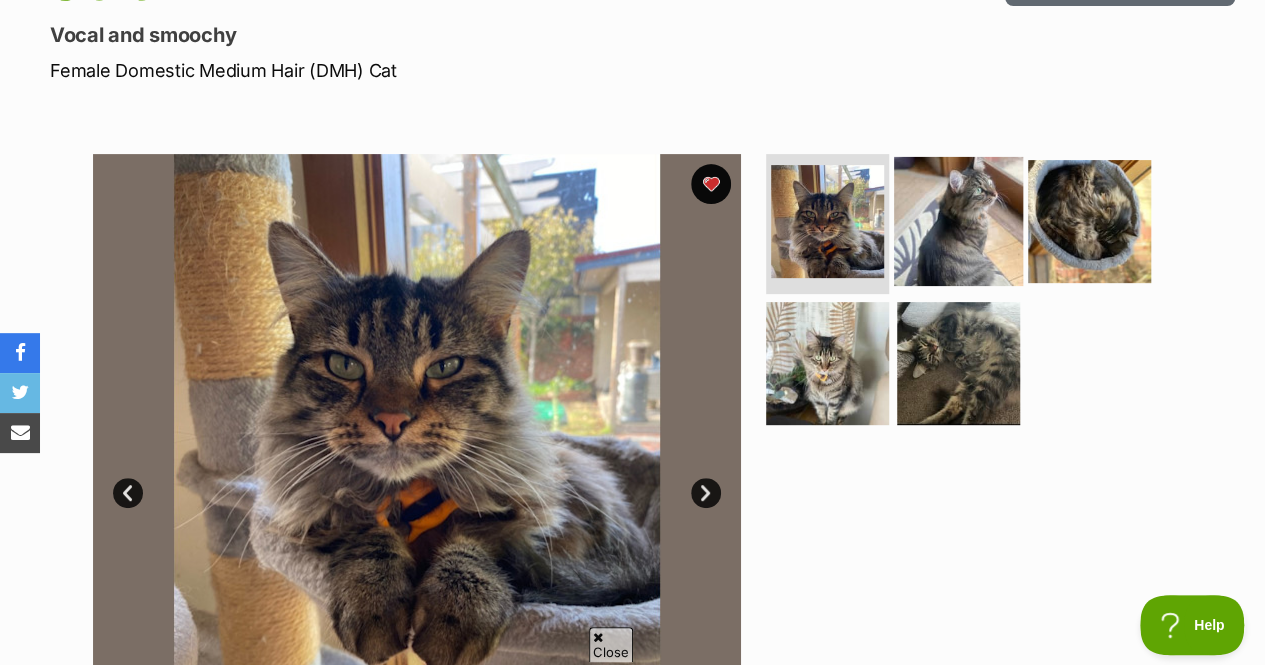click at bounding box center (958, 221) 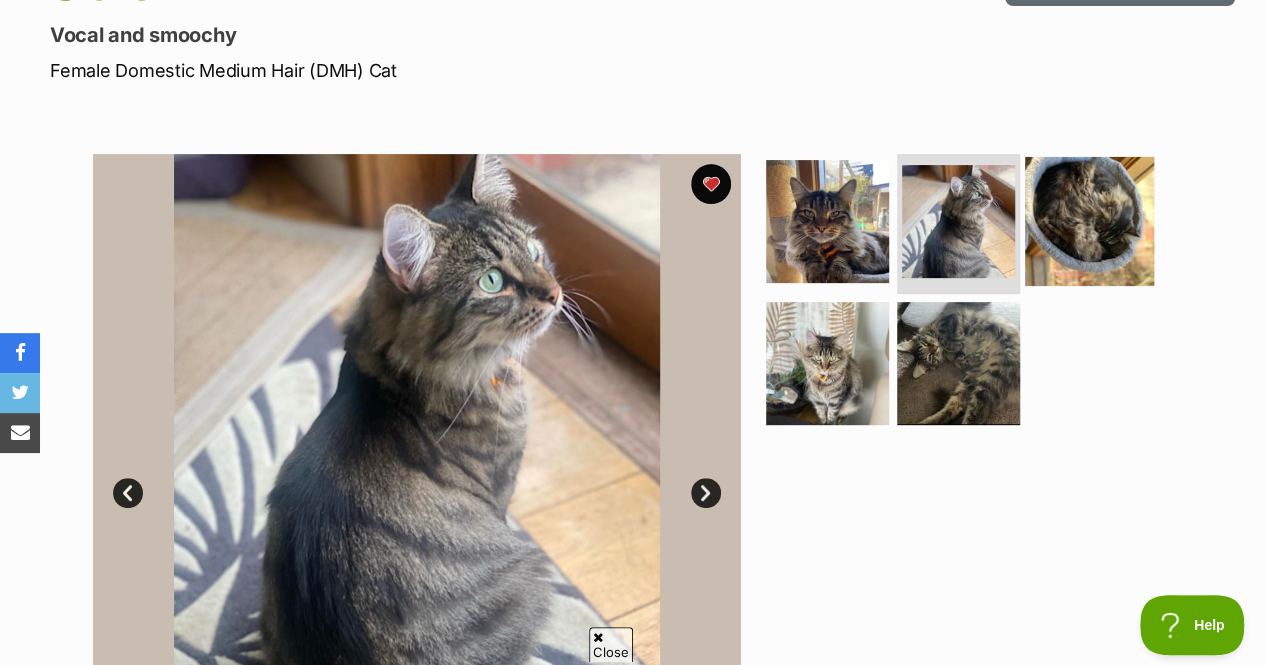 click at bounding box center [1089, 221] 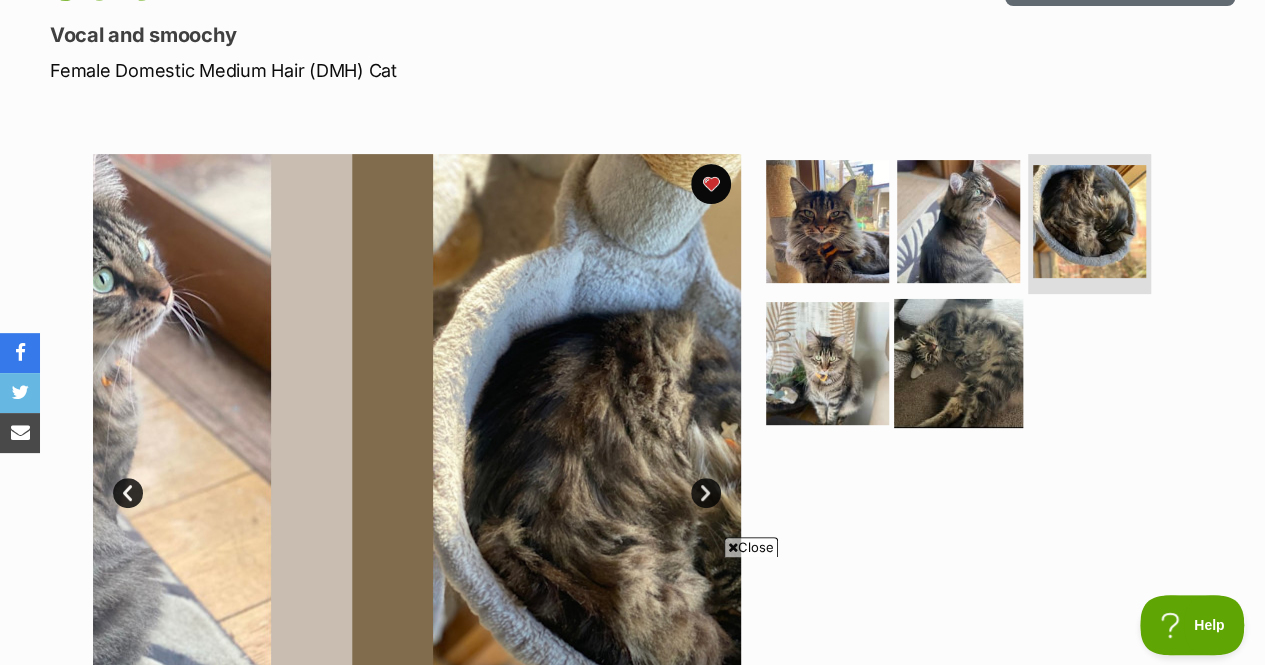 scroll, scrollTop: 0, scrollLeft: 0, axis: both 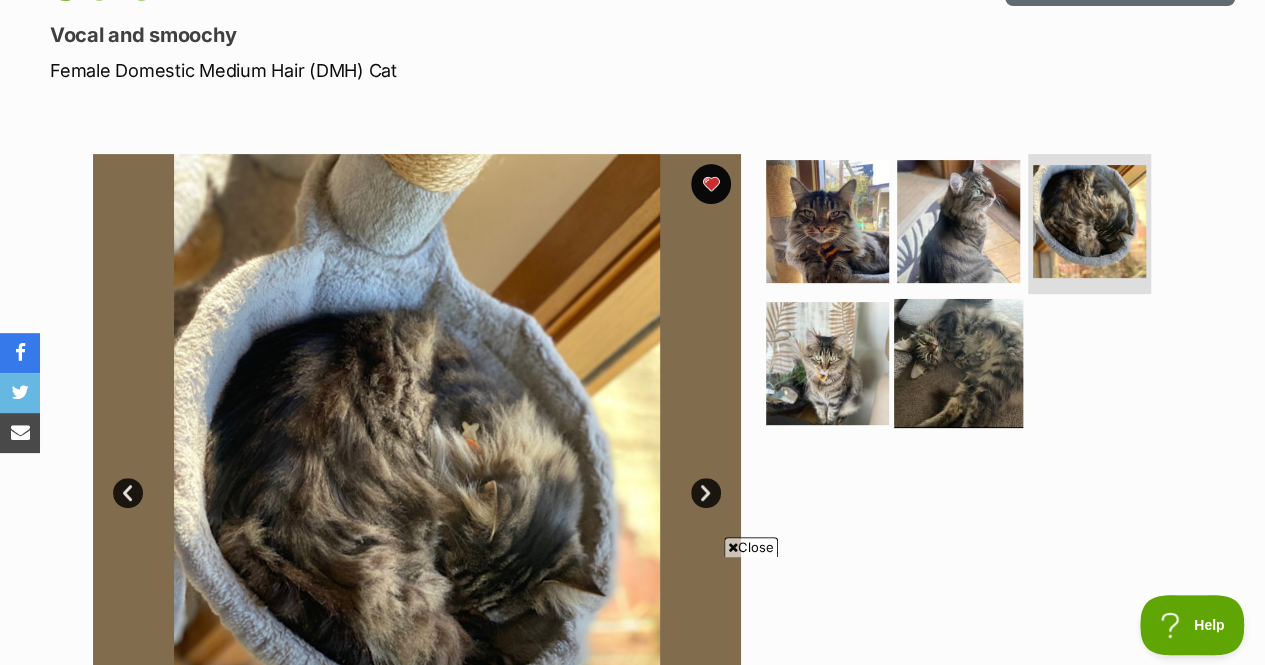 click at bounding box center [958, 362] 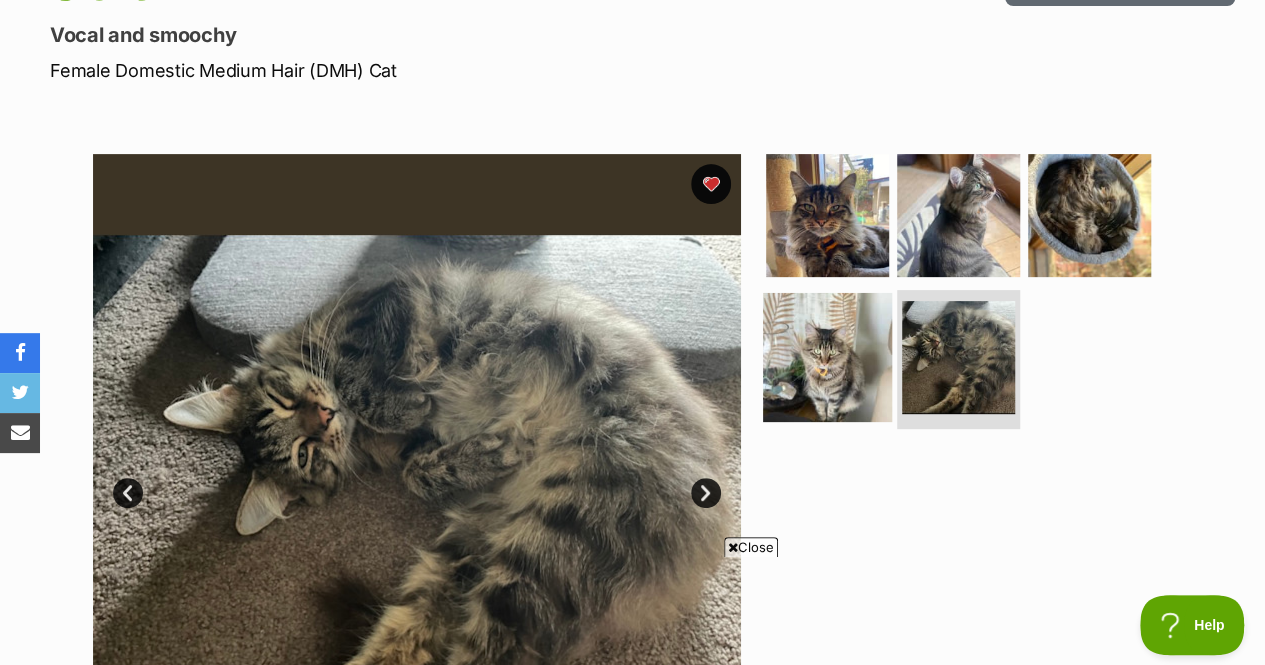 scroll, scrollTop: 0, scrollLeft: 0, axis: both 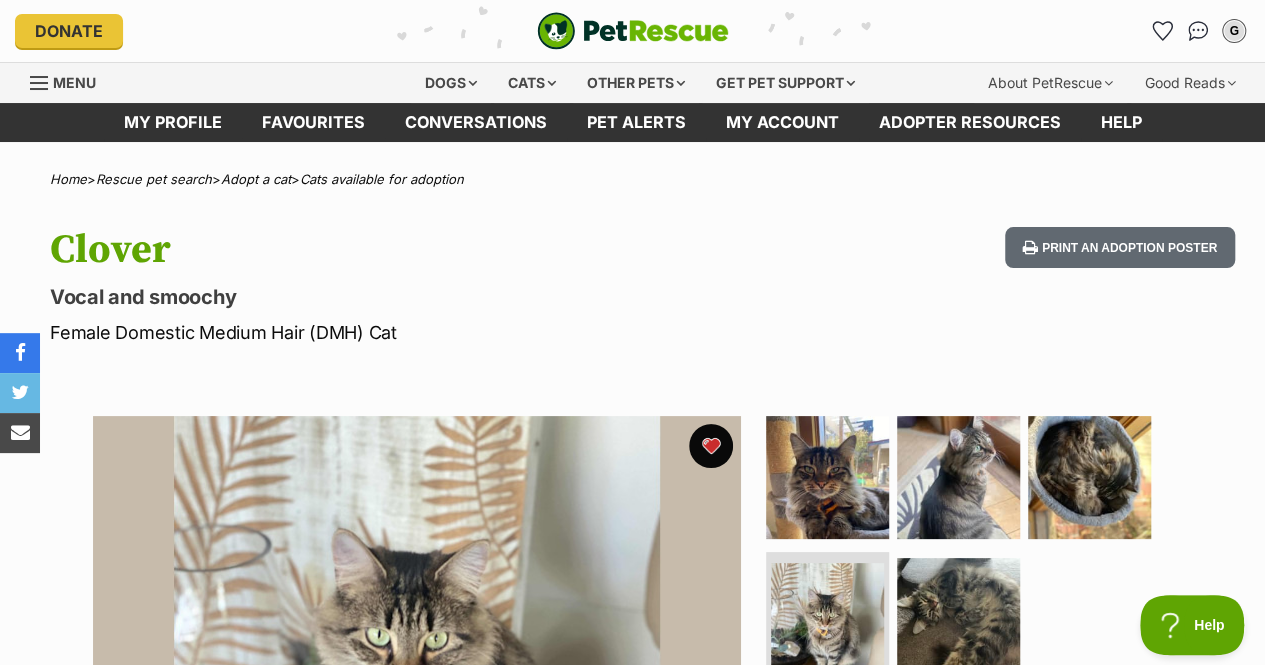 click at bounding box center [711, 446] 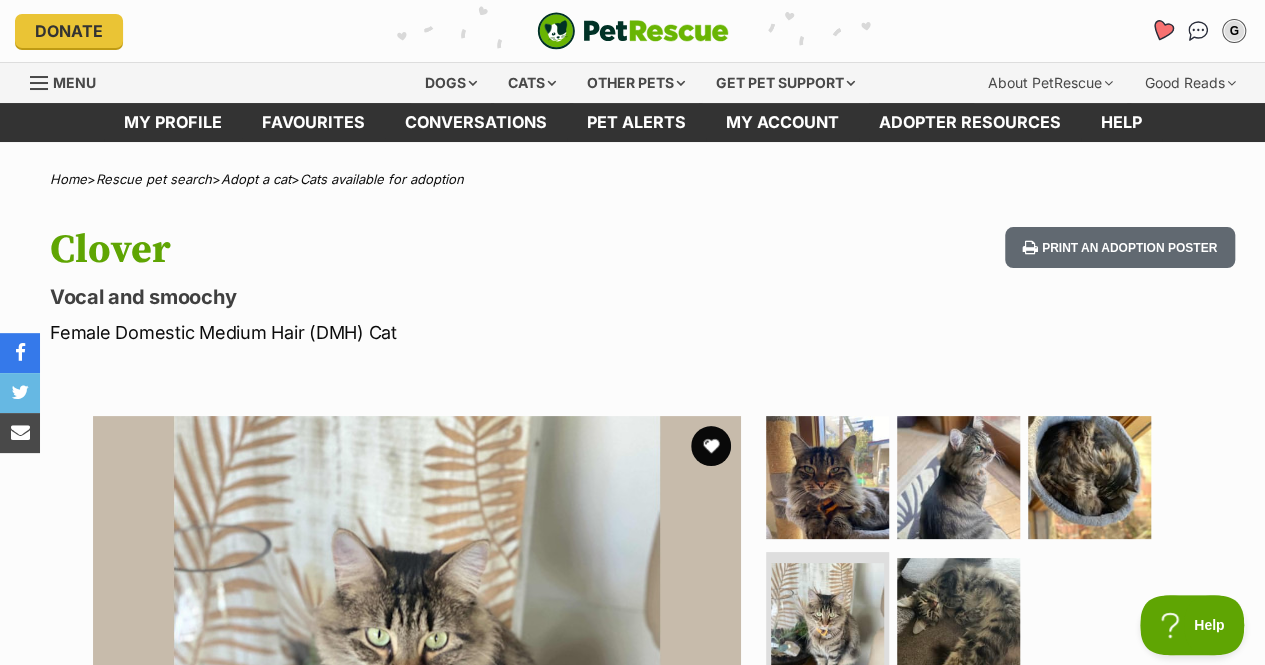 click 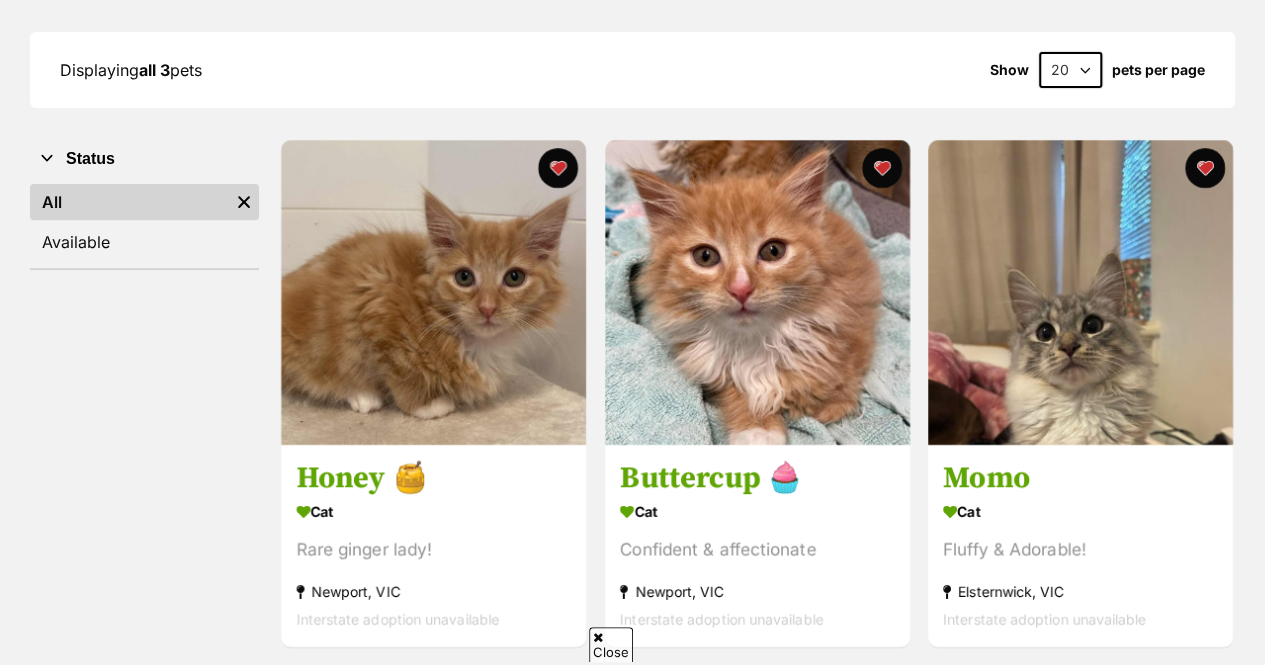 scroll, scrollTop: 562, scrollLeft: 0, axis: vertical 